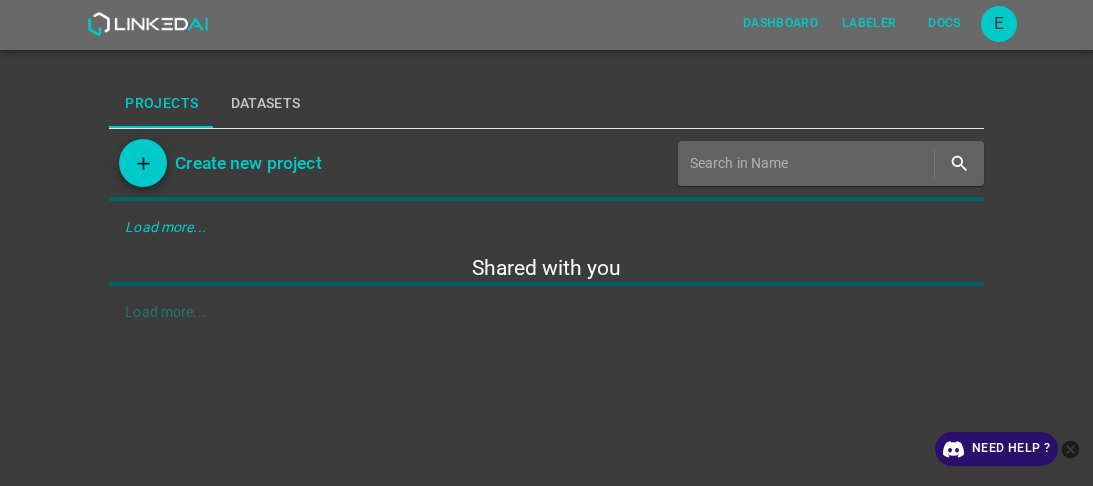 scroll, scrollTop: 0, scrollLeft: 0, axis: both 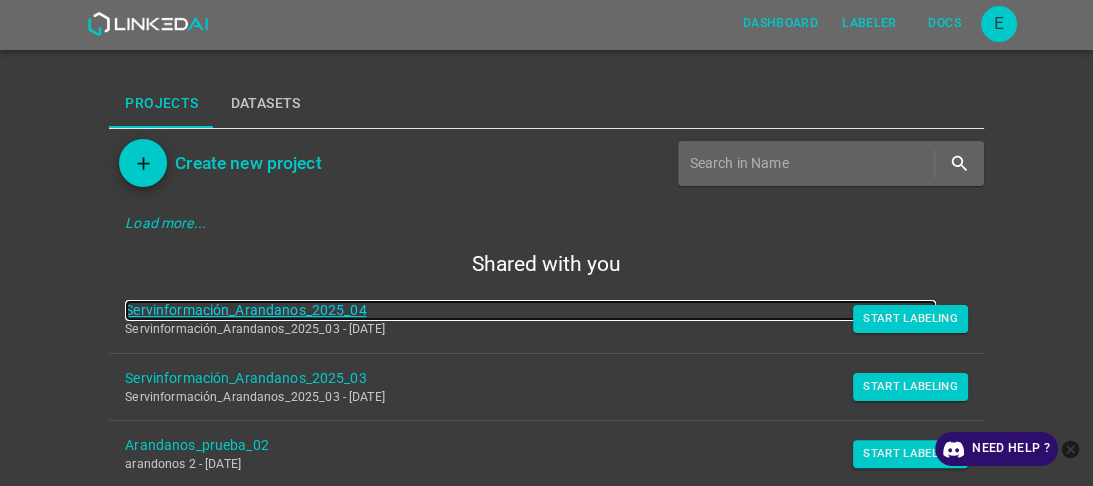click on "Servinformación_Arandanos_2025_04" at bounding box center (530, 310) 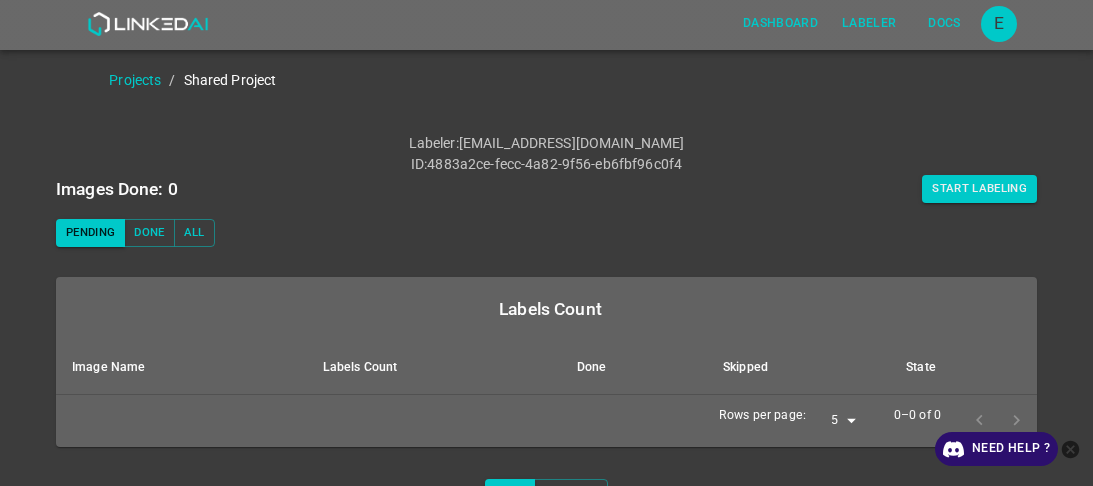 scroll, scrollTop: 0, scrollLeft: 0, axis: both 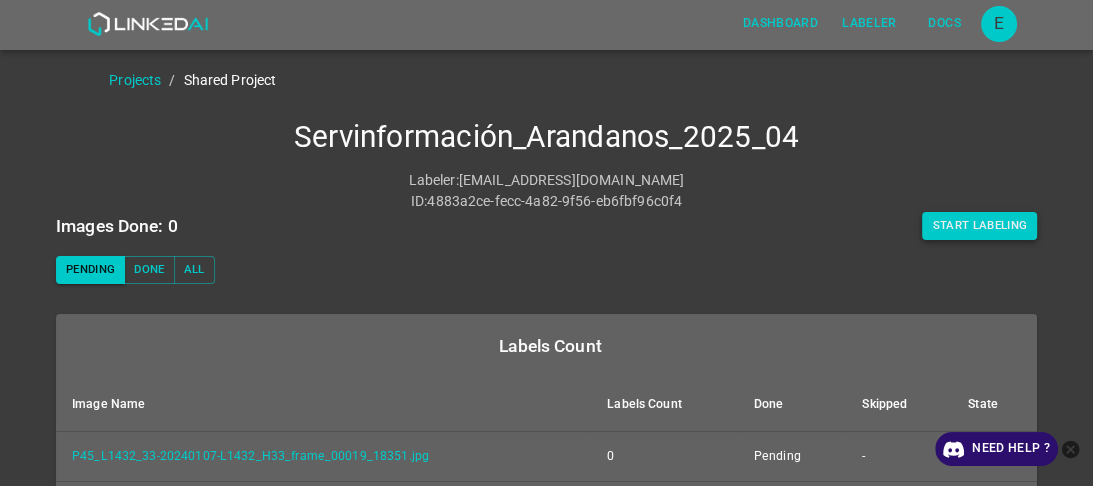click on "Start Labeling" at bounding box center [979, 226] 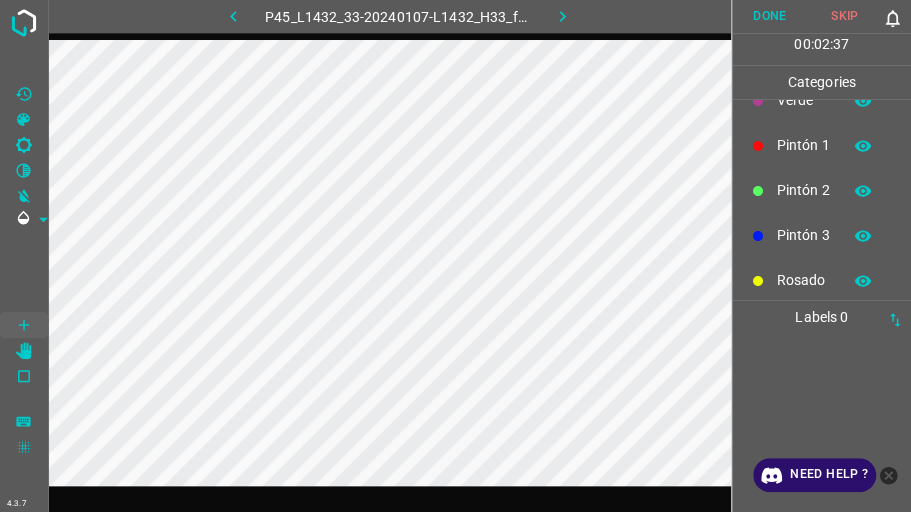 scroll, scrollTop: 176, scrollLeft: 0, axis: vertical 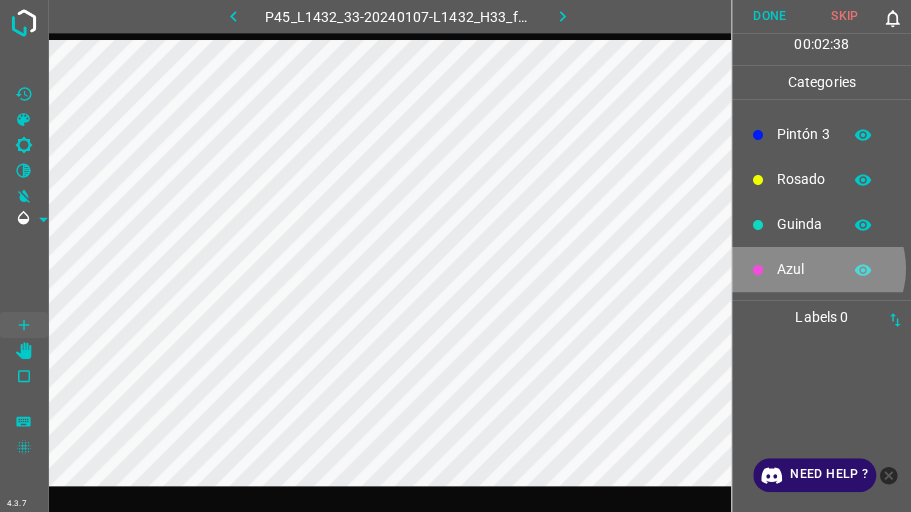 click on "Azul" at bounding box center [804, 269] 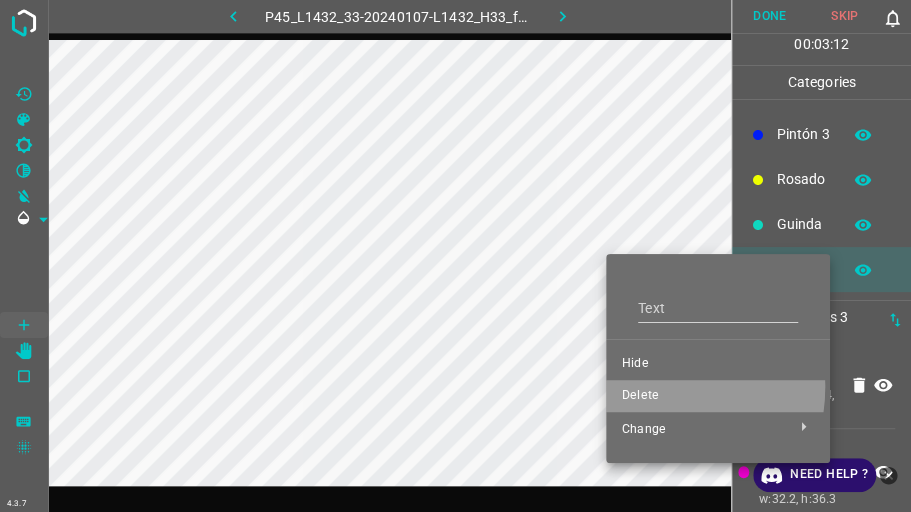 click on "Delete" at bounding box center [718, 396] 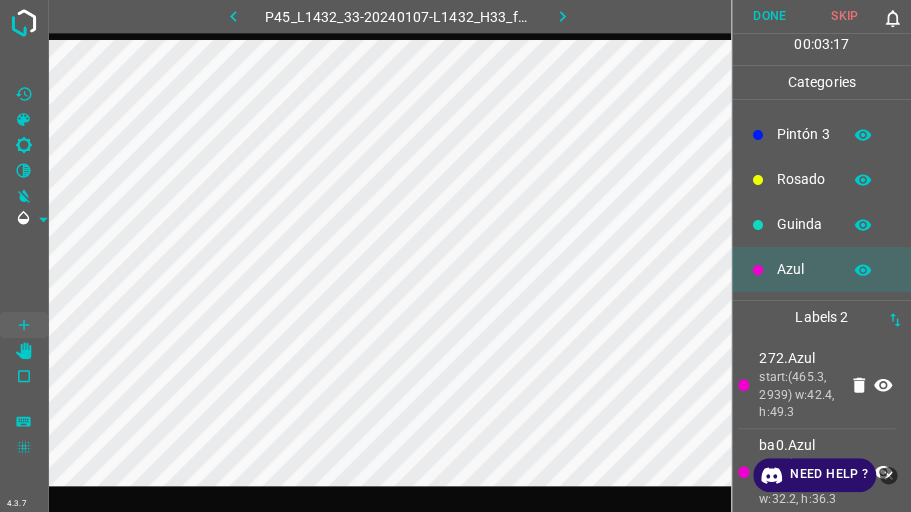 click on "Guinda" at bounding box center (804, 224) 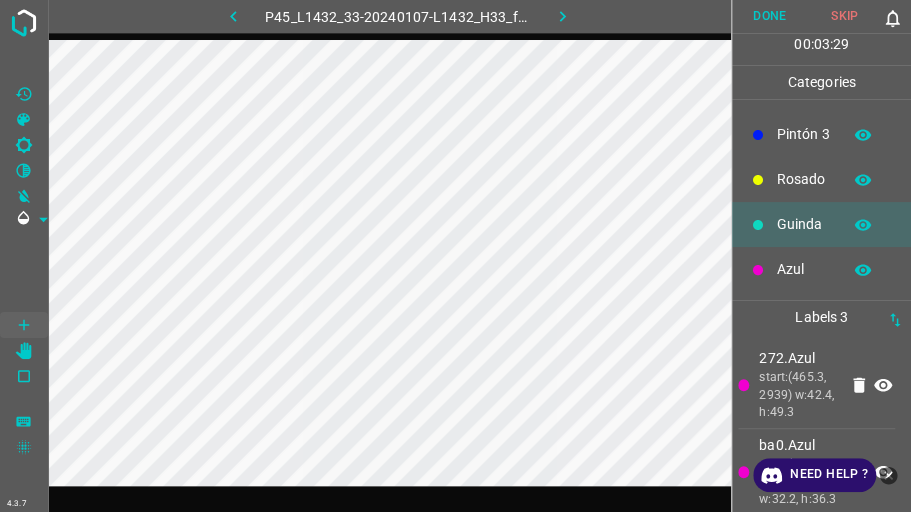 click on "Azul" at bounding box center [821, 269] 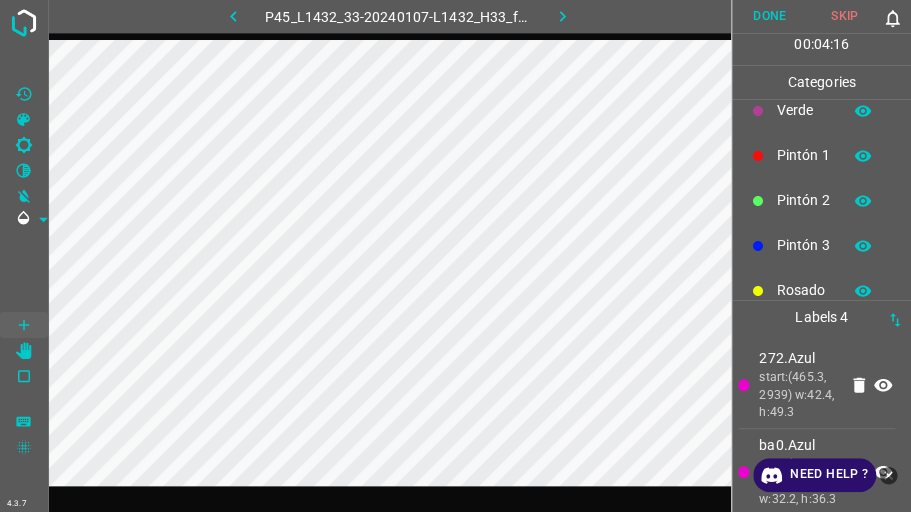 scroll, scrollTop: 42, scrollLeft: 0, axis: vertical 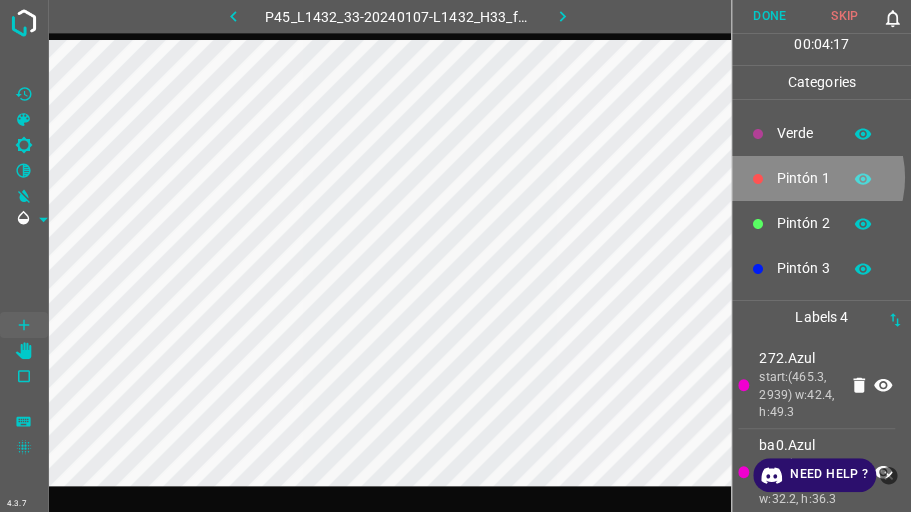 click on "Pintón 1" at bounding box center [804, 178] 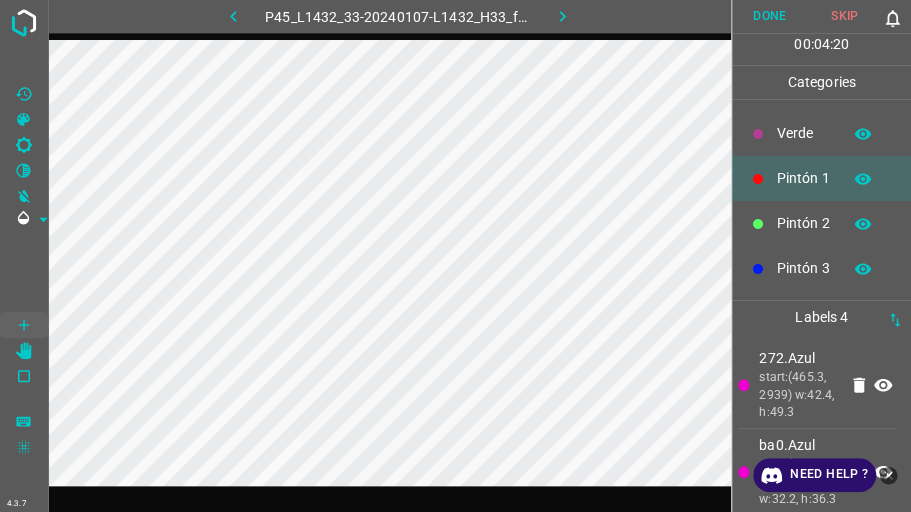 click on "Pintón 2" at bounding box center (804, 223) 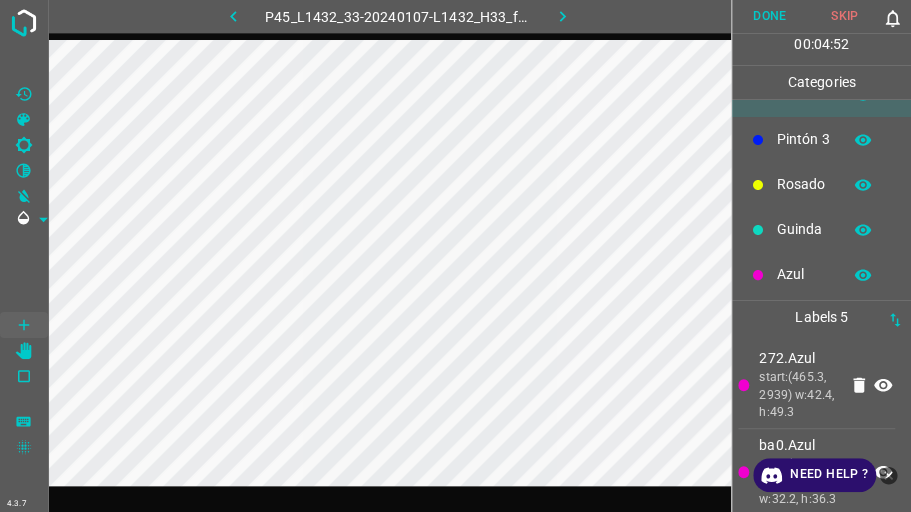scroll, scrollTop: 176, scrollLeft: 0, axis: vertical 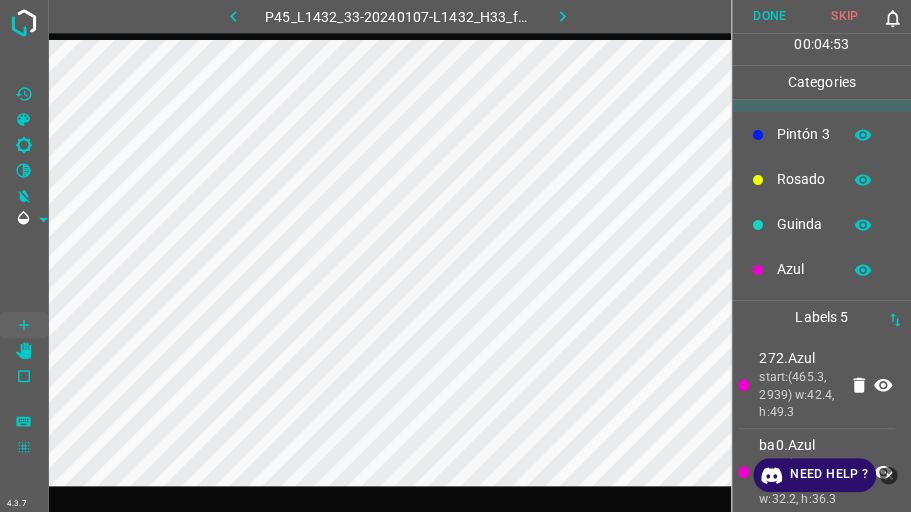 click on "Azul" at bounding box center [821, 269] 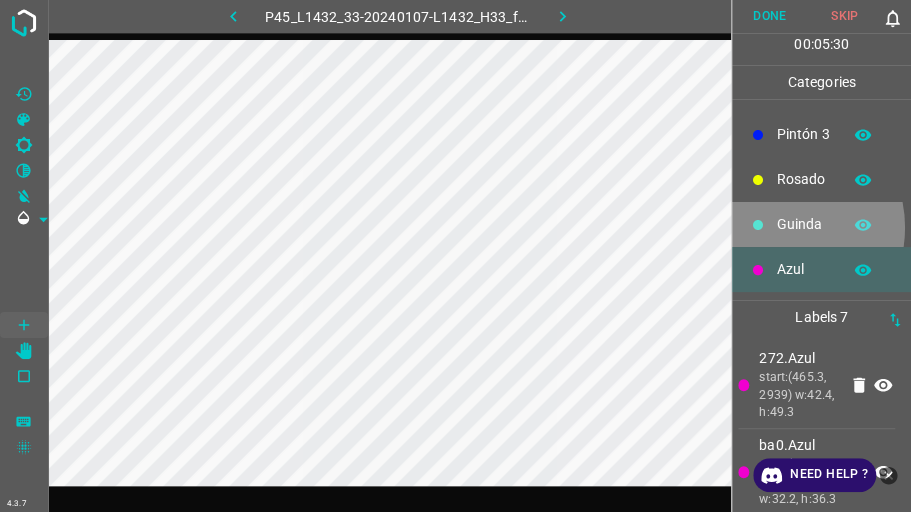 click on "Guinda" at bounding box center (821, 224) 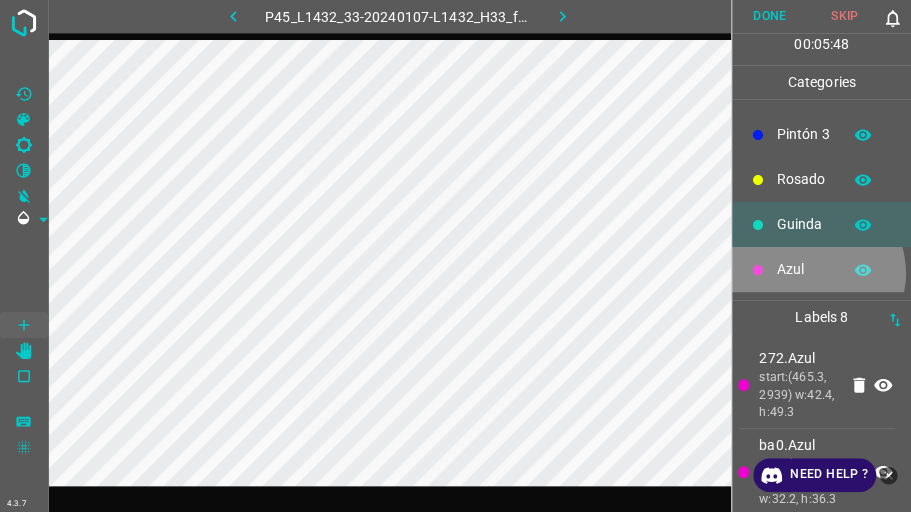 click on "Azul" at bounding box center (804, 269) 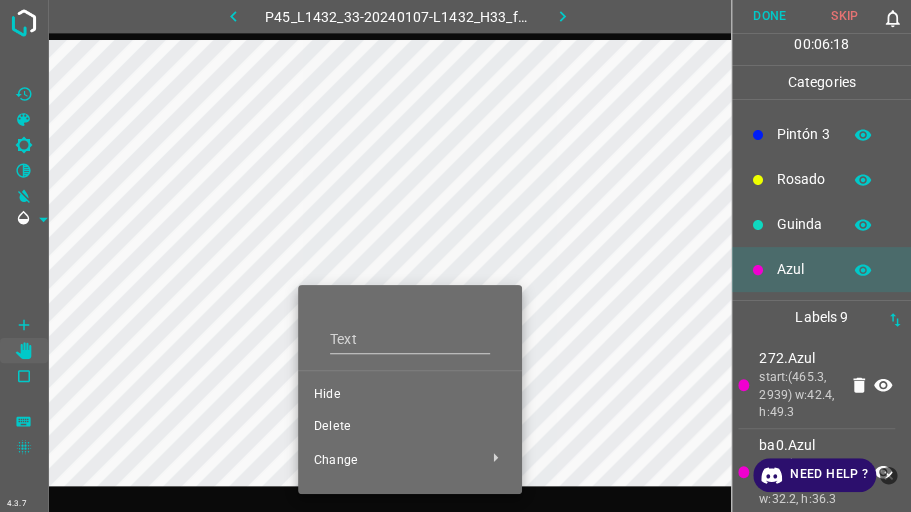 click at bounding box center [455, 256] 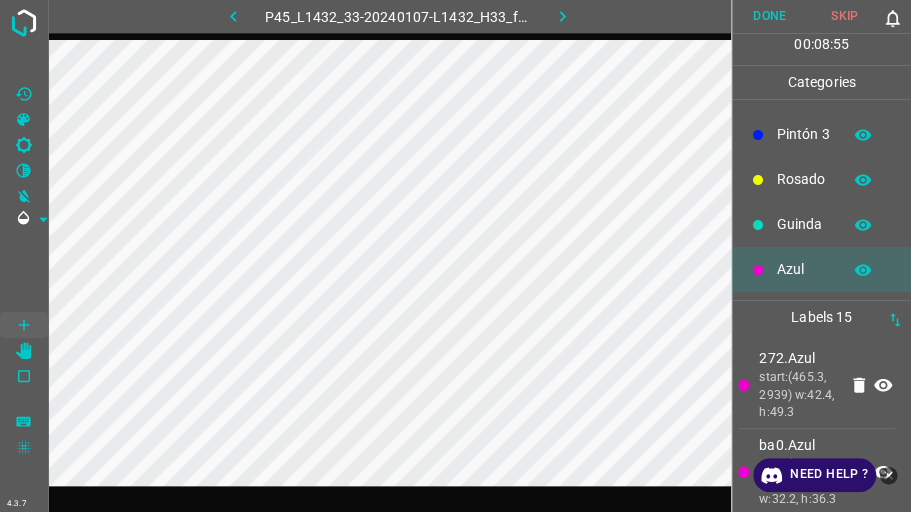 click on "Guinda" at bounding box center [804, 224] 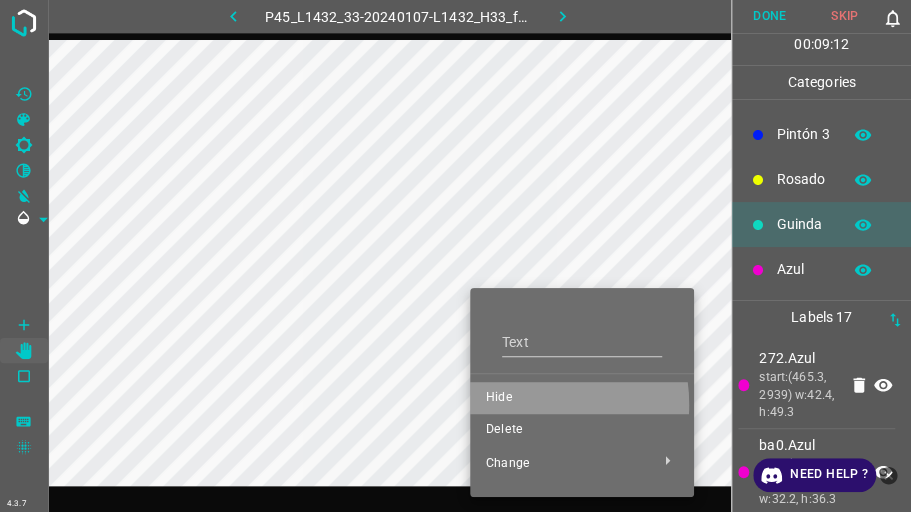 click on "Hide" at bounding box center (582, 398) 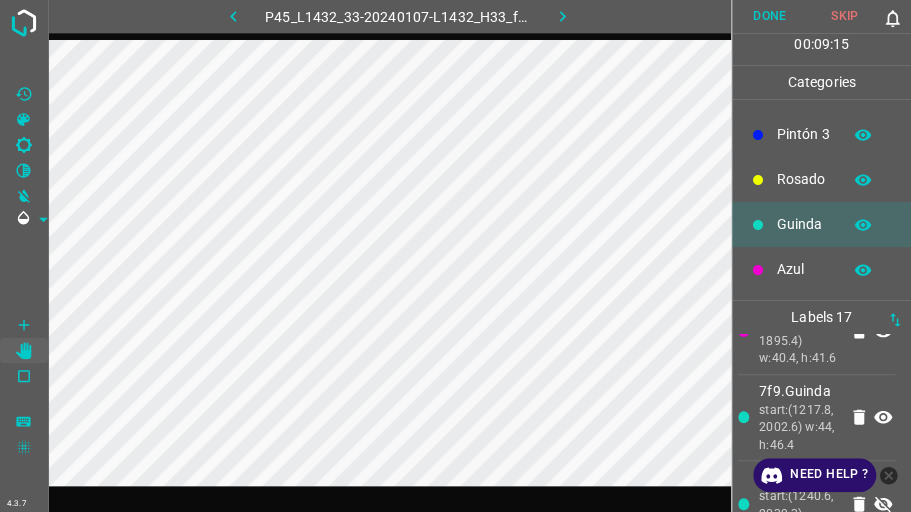 scroll, scrollTop: 1635, scrollLeft: 0, axis: vertical 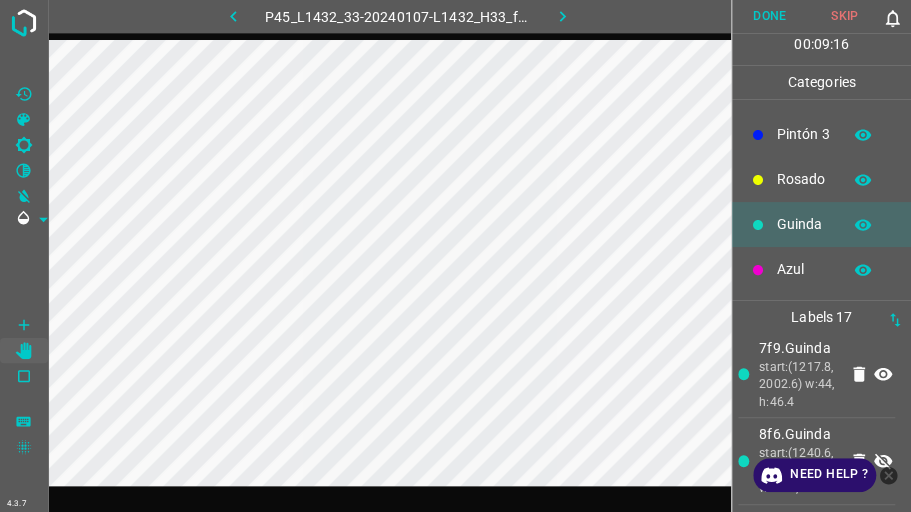 click 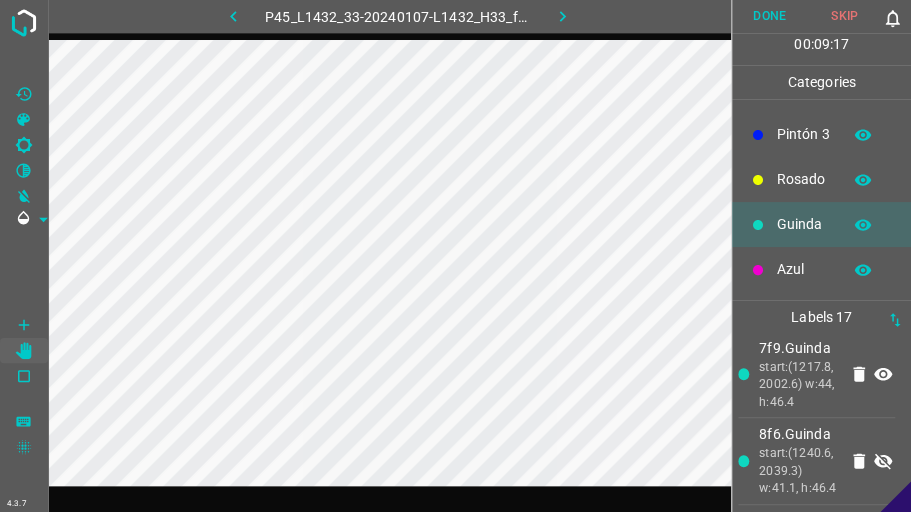 click at bounding box center [863, 270] 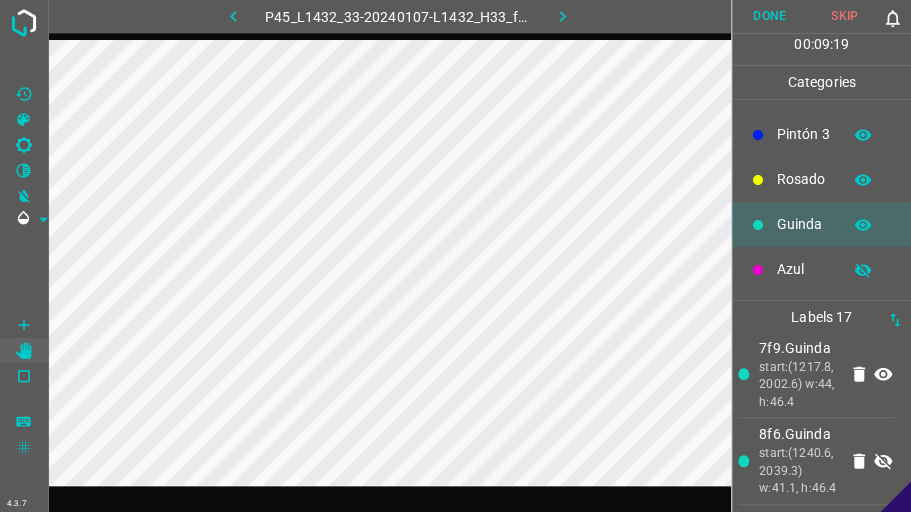 click on "Azul" at bounding box center [821, 269] 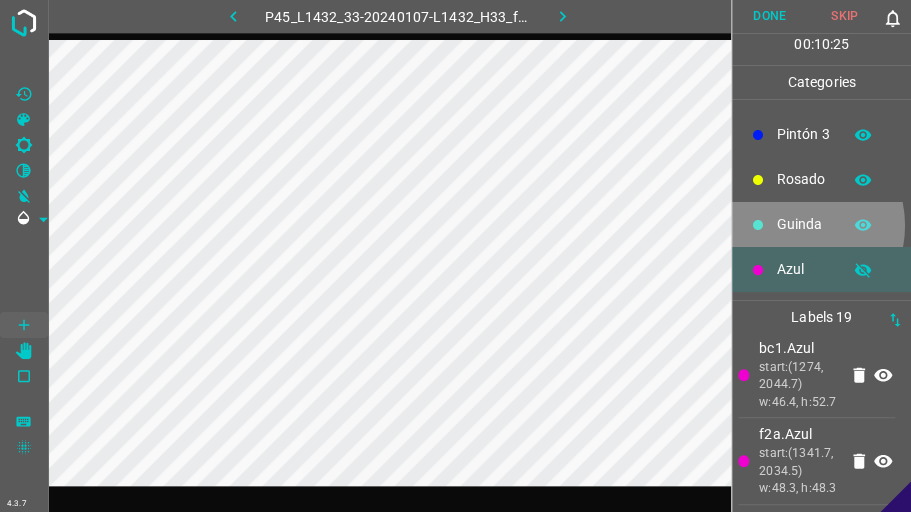 click on "Guinda" at bounding box center [804, 224] 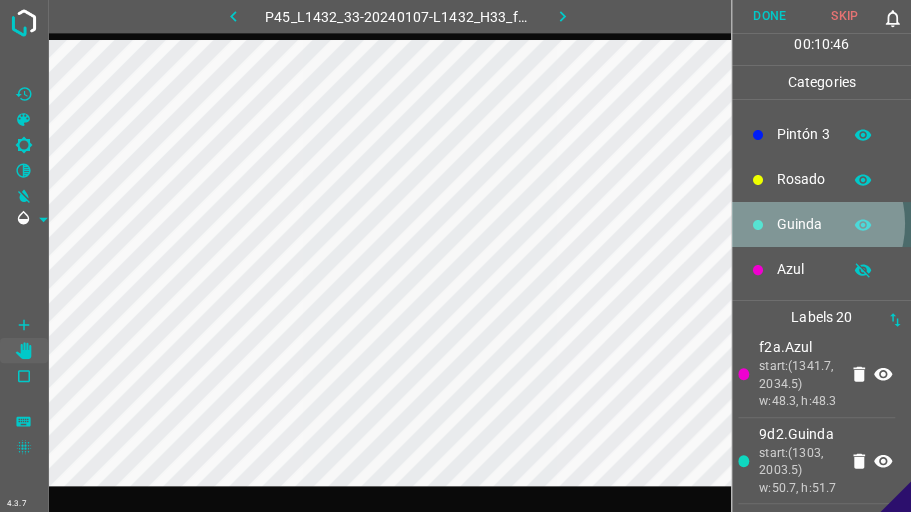 click on "Guinda" at bounding box center (804, 224) 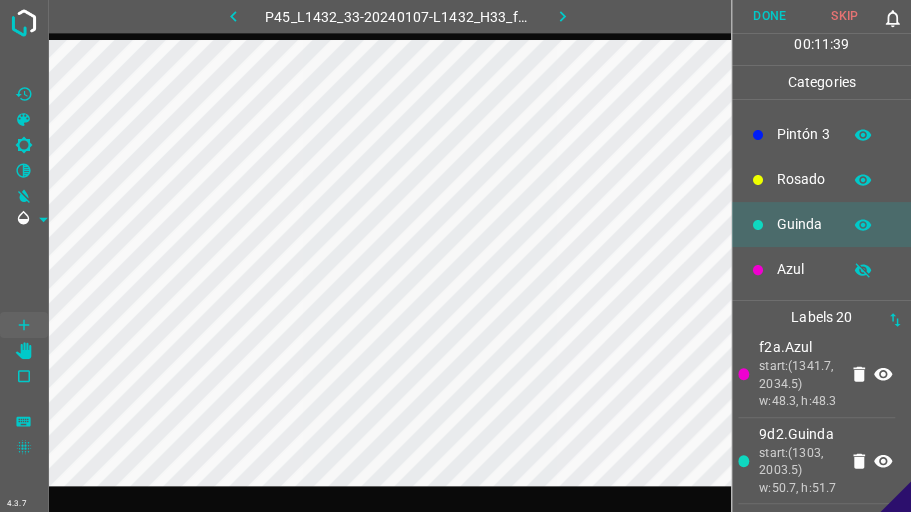 click 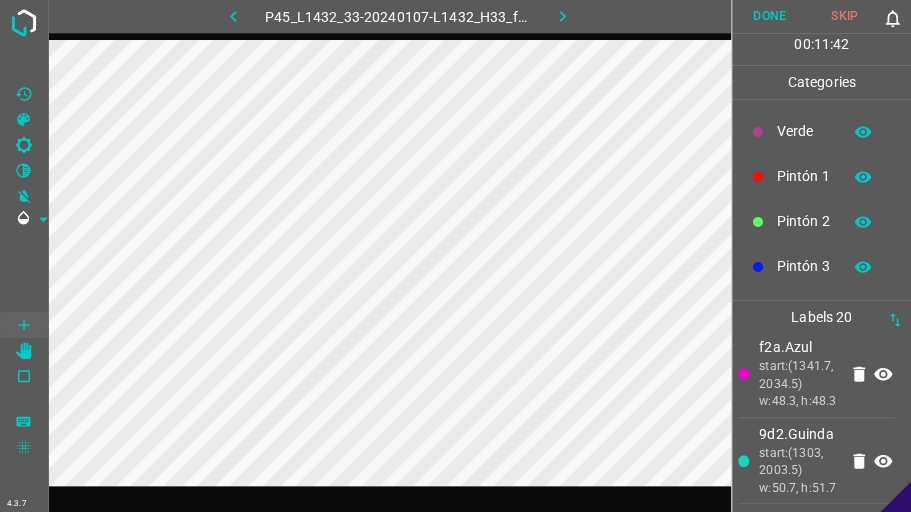 scroll, scrollTop: 42, scrollLeft: 0, axis: vertical 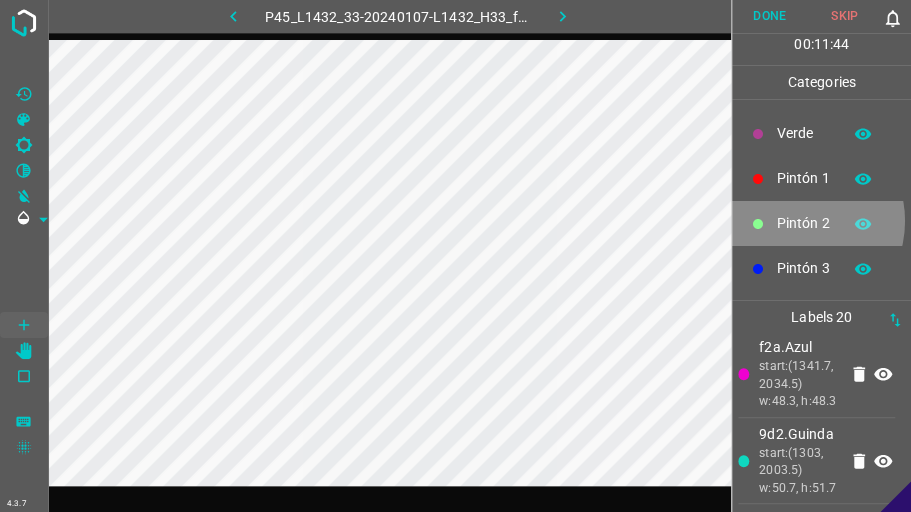 click on "Pintón 2" at bounding box center (804, 223) 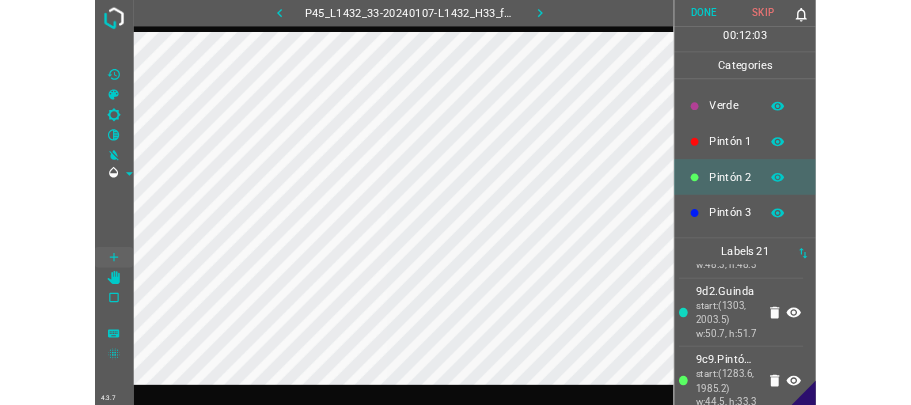 scroll, scrollTop: 176, scrollLeft: 0, axis: vertical 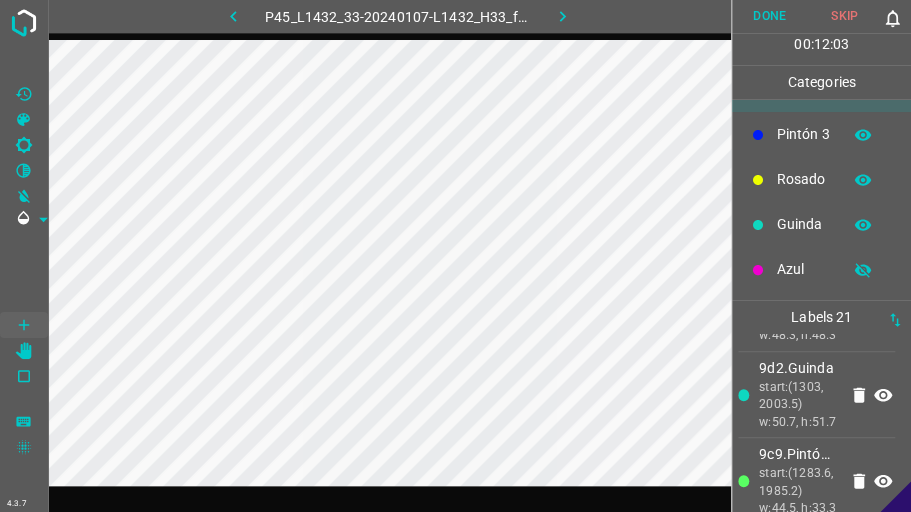click on "Azul" at bounding box center [804, 269] 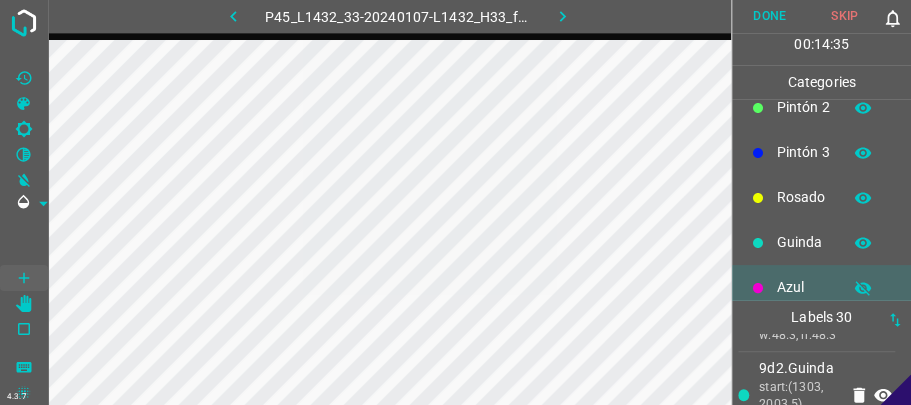 scroll, scrollTop: 109, scrollLeft: 0, axis: vertical 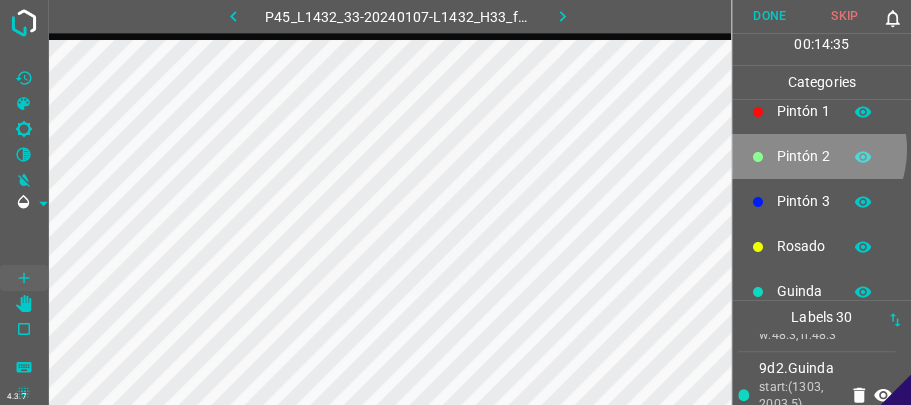 click on "Pintón 2" at bounding box center (804, 156) 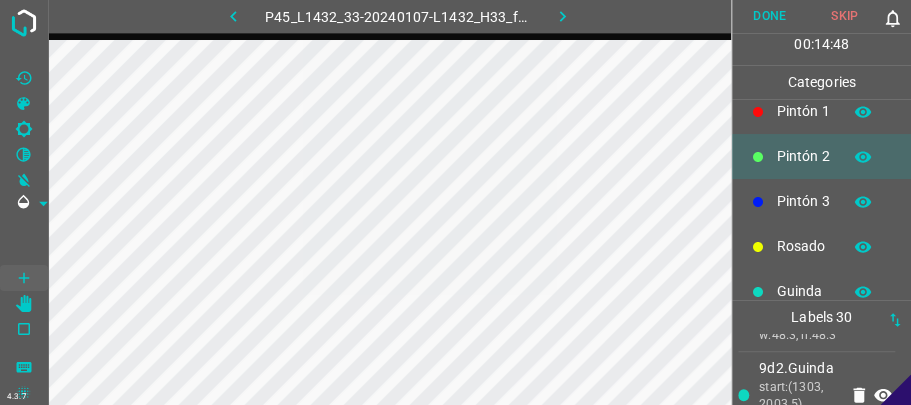 click on "Pintón 1" at bounding box center [804, 111] 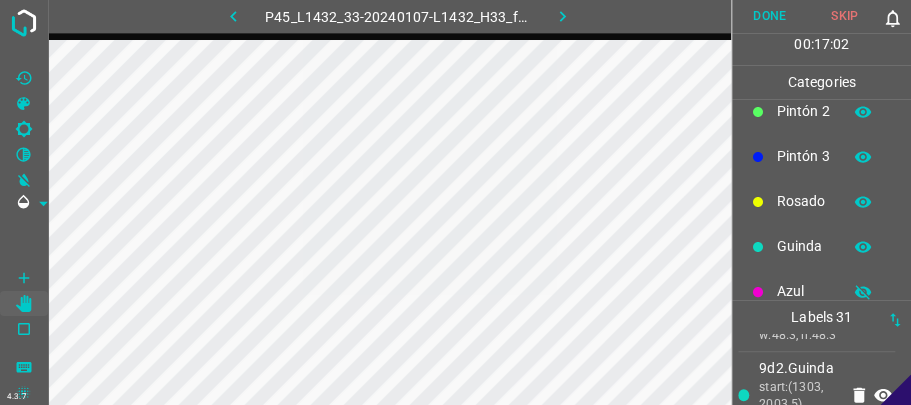 scroll, scrollTop: 176, scrollLeft: 0, axis: vertical 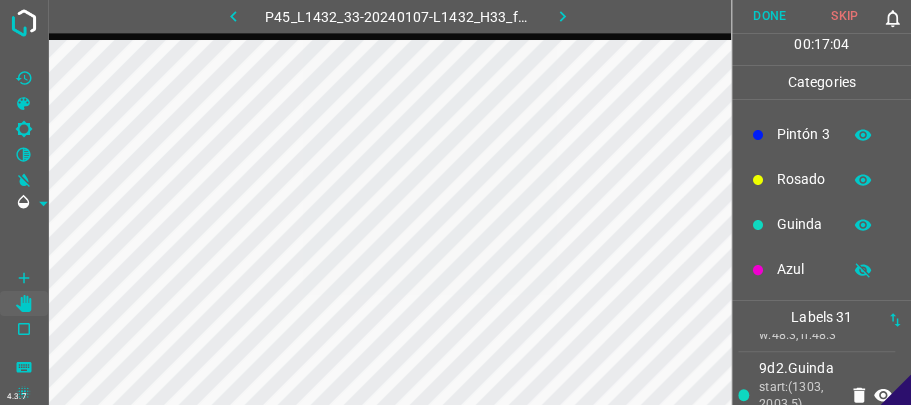click on "Azul" at bounding box center [804, 269] 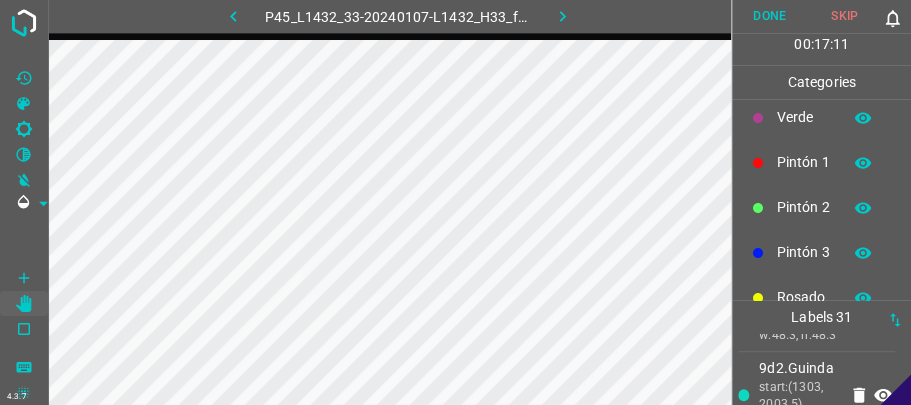 scroll, scrollTop: 133, scrollLeft: 0, axis: vertical 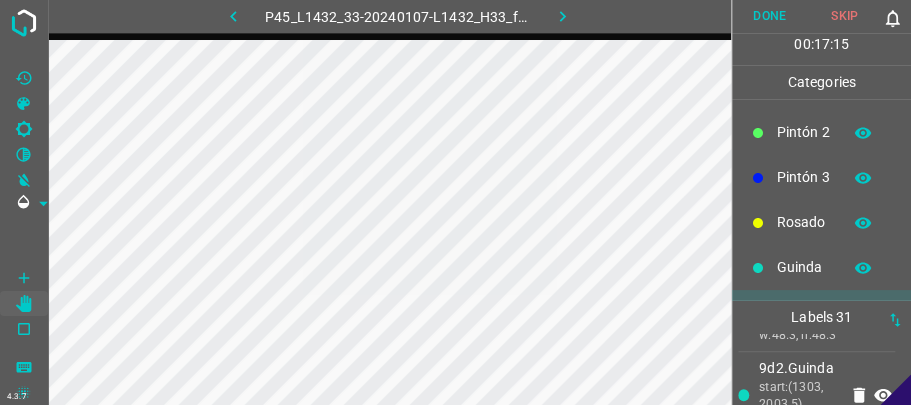 click on "Pintón 2" at bounding box center (804, 132) 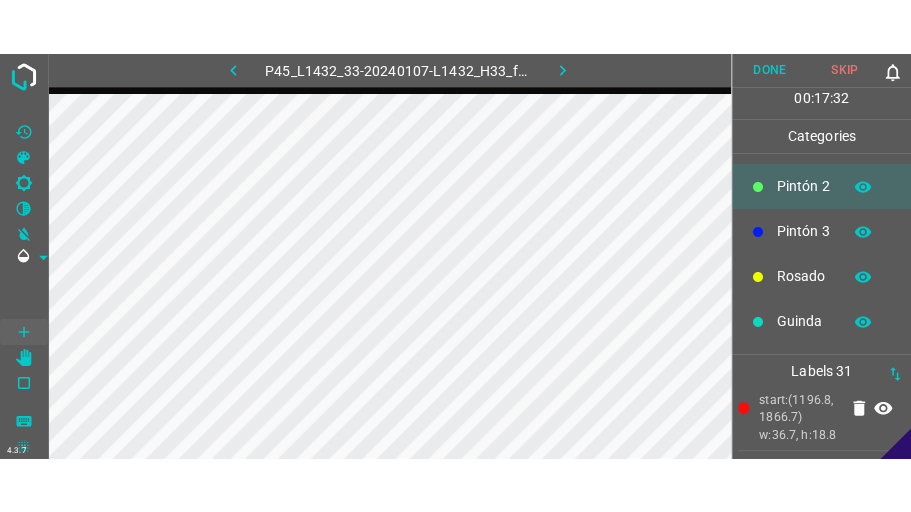 scroll, scrollTop: 3174, scrollLeft: 0, axis: vertical 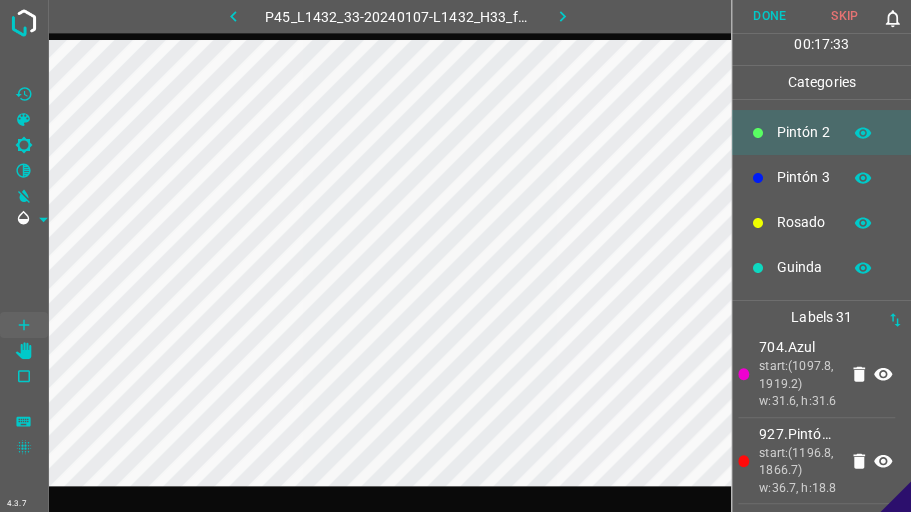 click 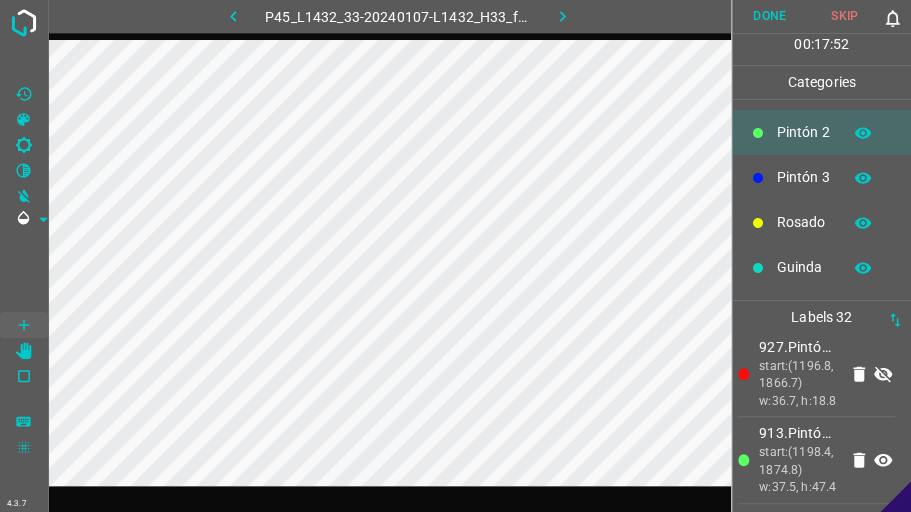 scroll, scrollTop: 3282, scrollLeft: 0, axis: vertical 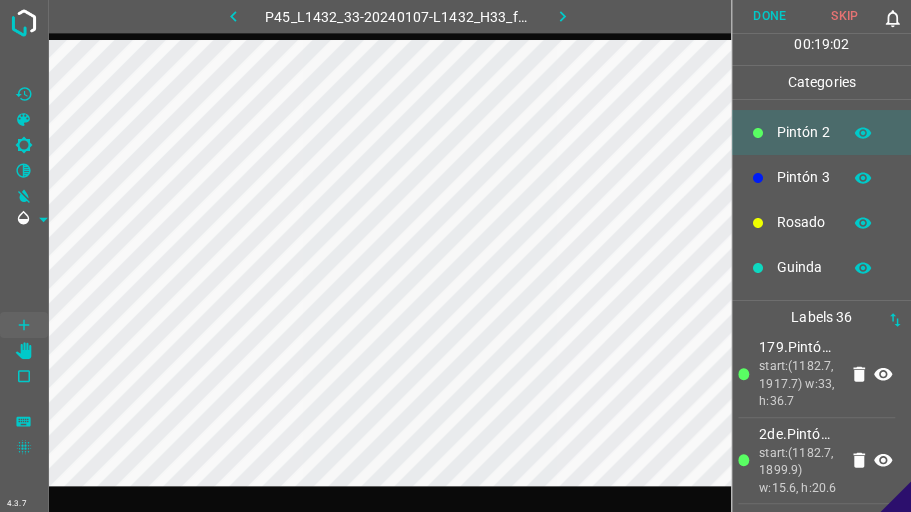 click 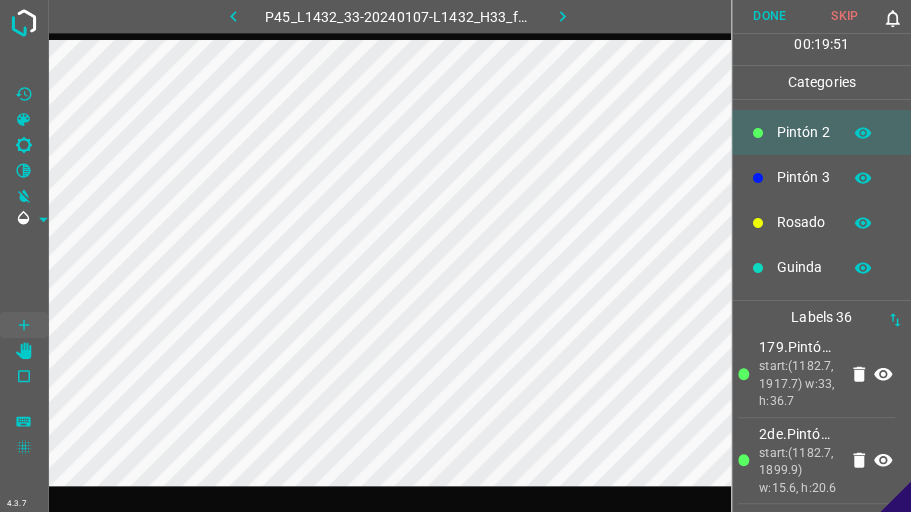 scroll, scrollTop: 176, scrollLeft: 0, axis: vertical 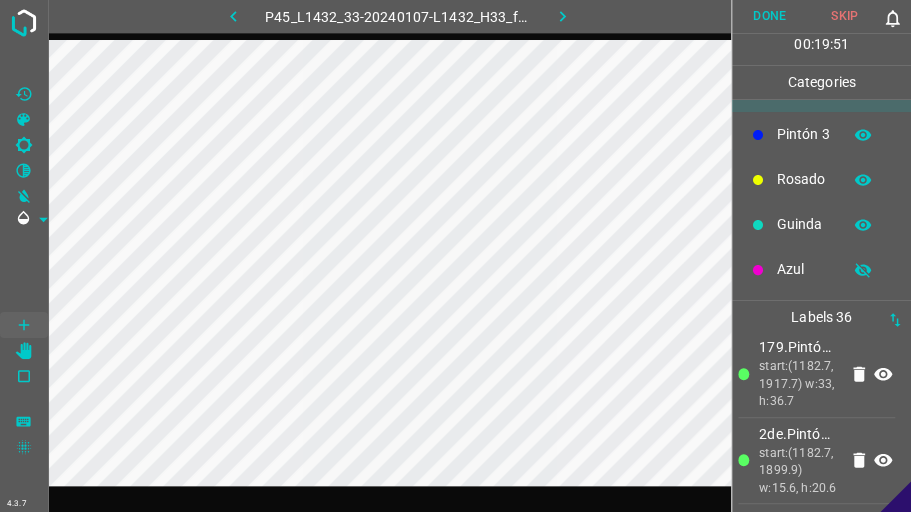 click on "Azul" at bounding box center [804, 269] 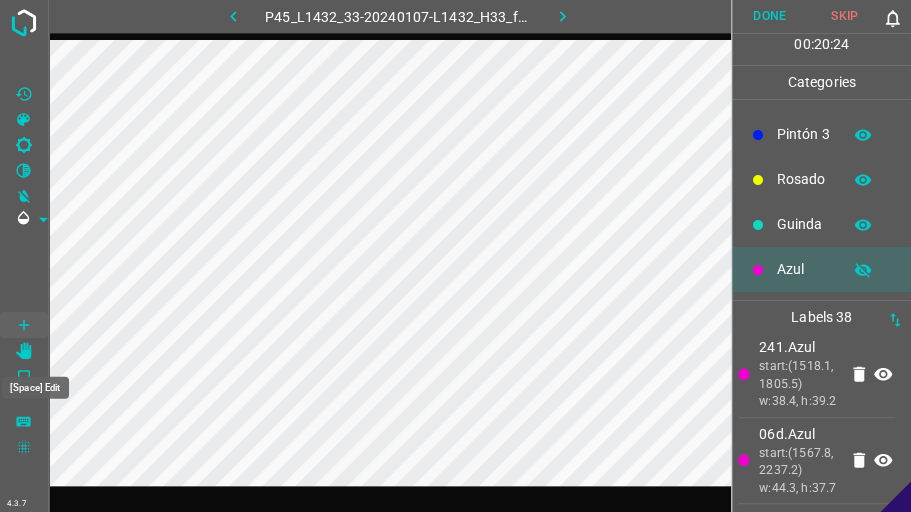 click 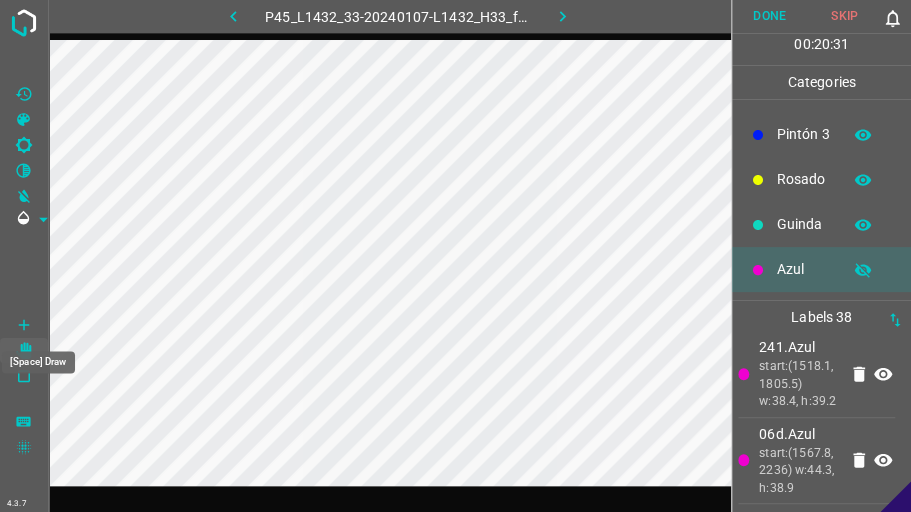 click 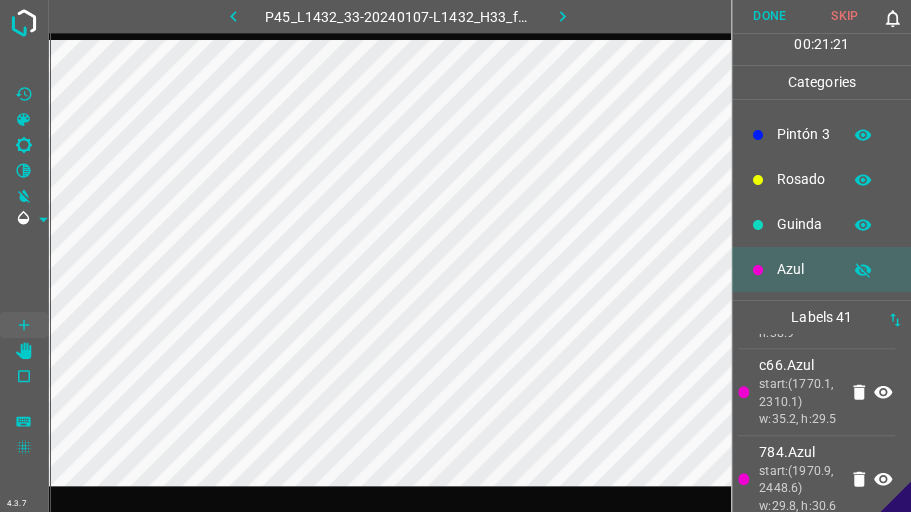 click on "Guinda" at bounding box center (804, 224) 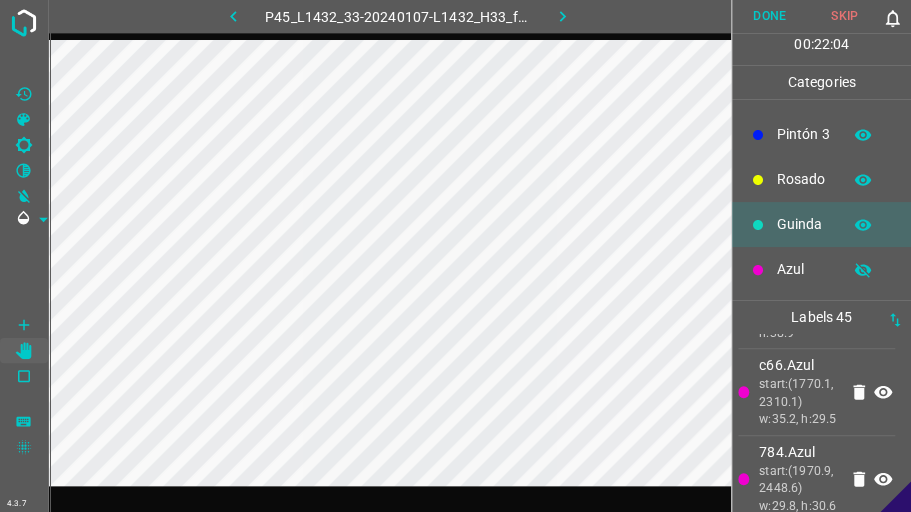 click on "Azul" at bounding box center (804, 269) 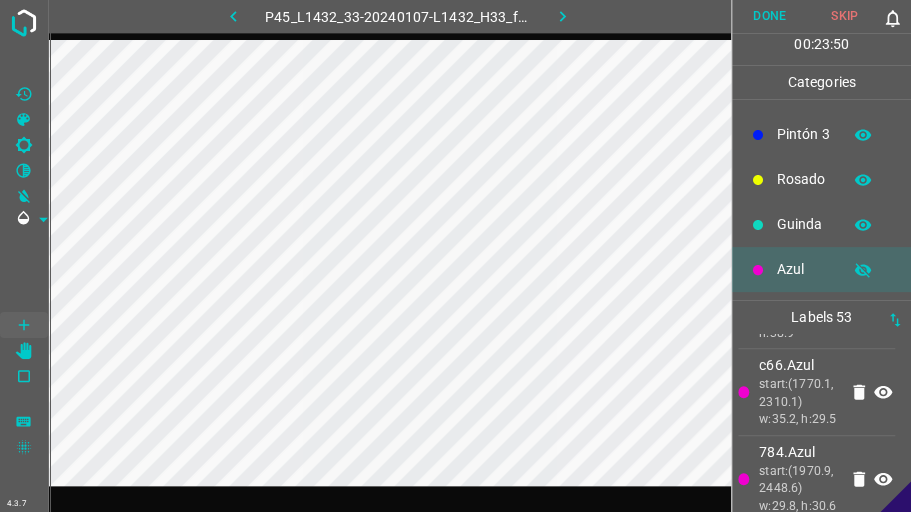 scroll, scrollTop: 0, scrollLeft: 0, axis: both 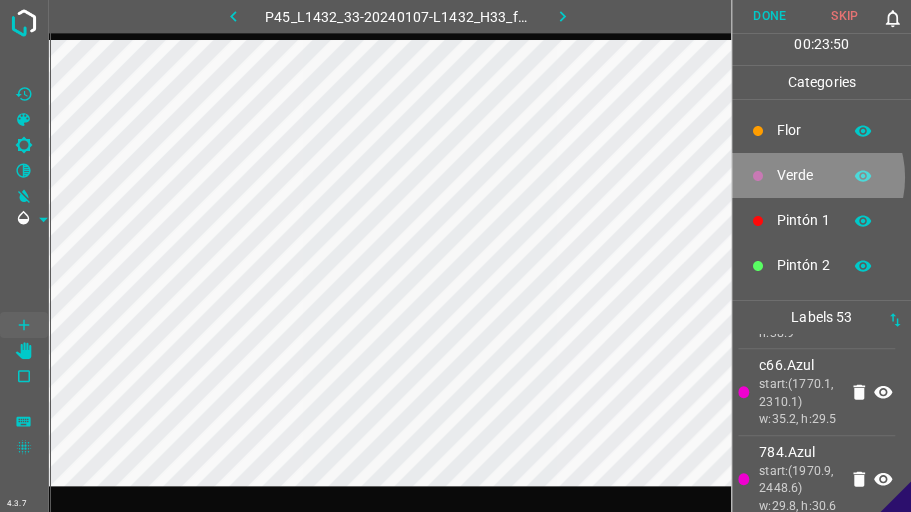 click on "Verde" at bounding box center [804, 175] 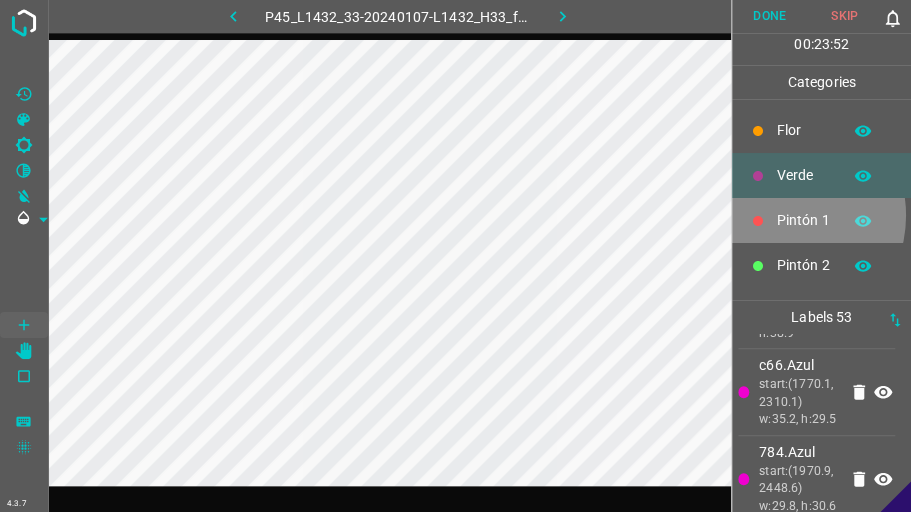 click on "Pintón 1" at bounding box center (804, 220) 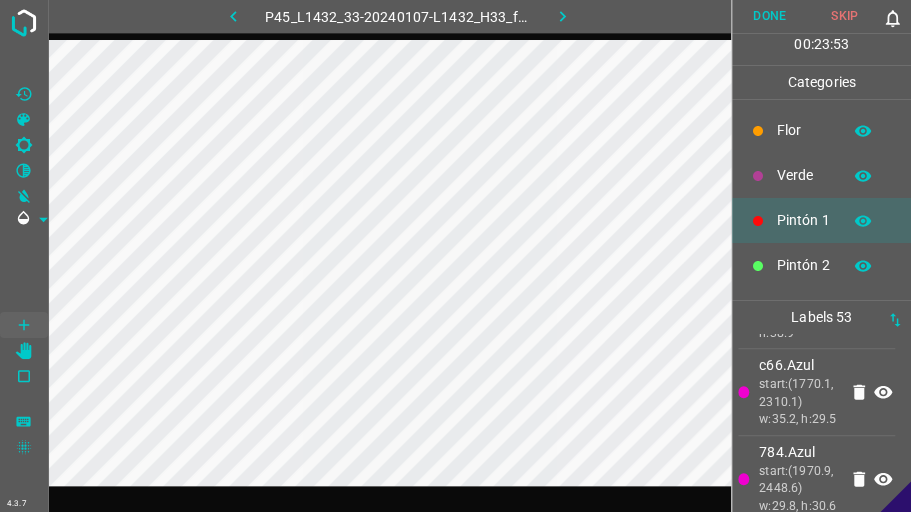 click at bounding box center (758, 176) 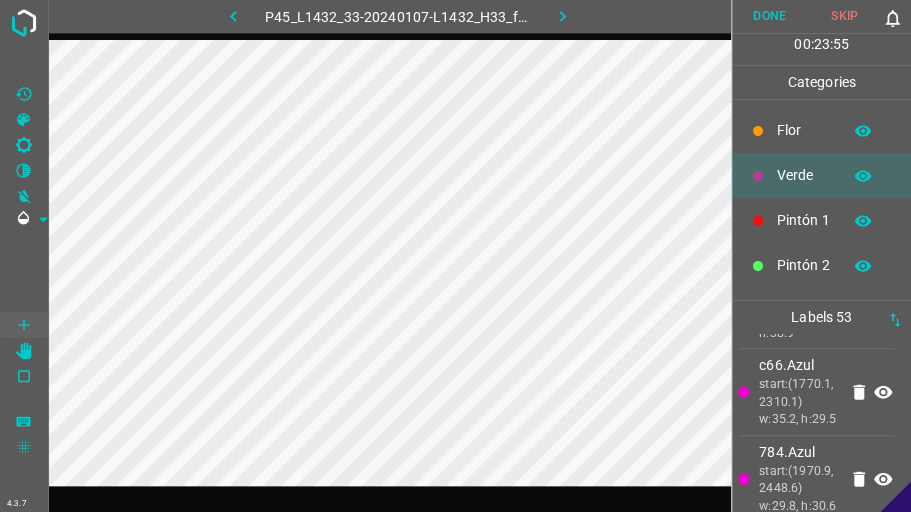 click on "Pintón 1" at bounding box center [821, 220] 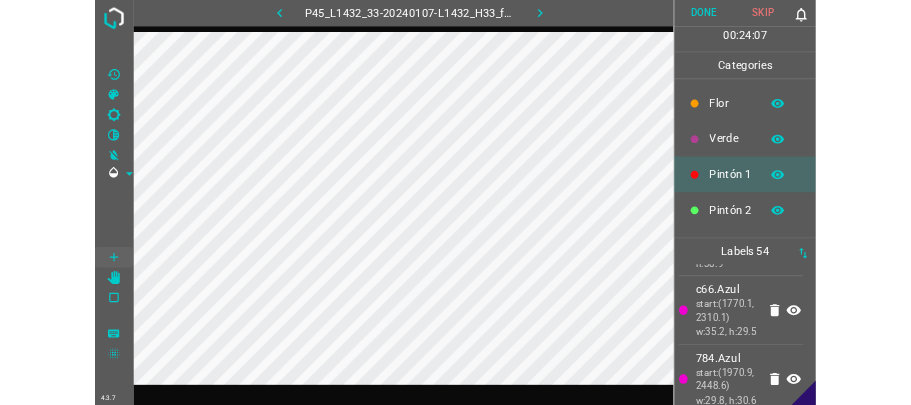 scroll, scrollTop: 176, scrollLeft: 0, axis: vertical 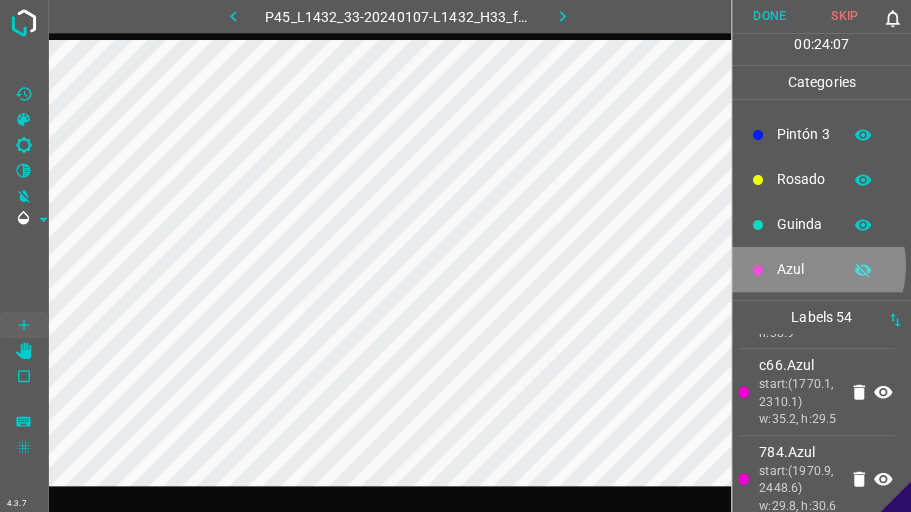 click on "Azul" at bounding box center (804, 269) 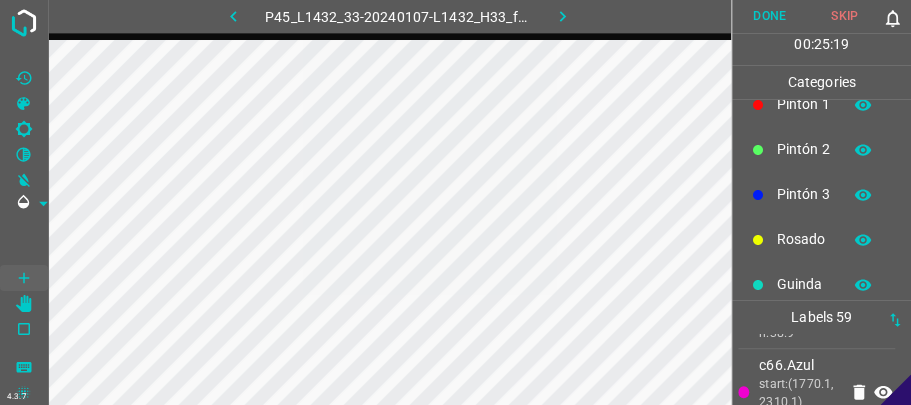 scroll, scrollTop: 0, scrollLeft: 0, axis: both 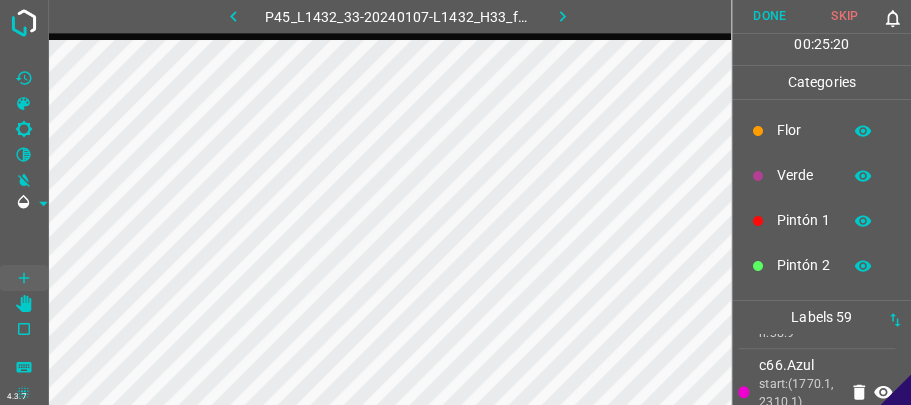 click on "Pintón 1" at bounding box center (804, 220) 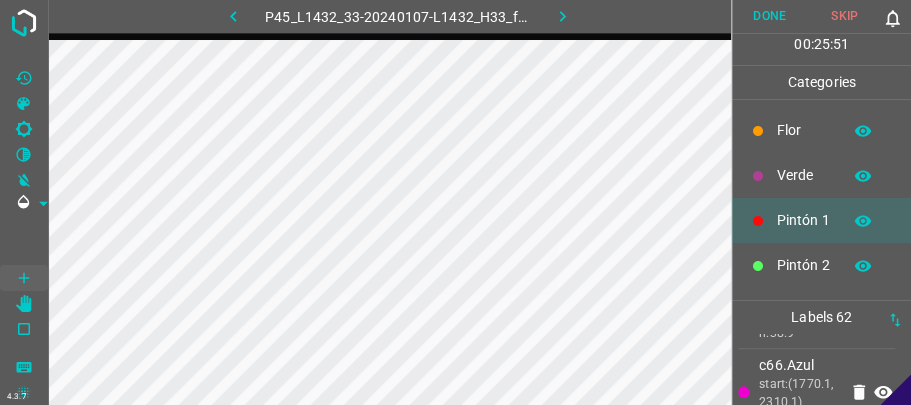 scroll, scrollTop: 176, scrollLeft: 0, axis: vertical 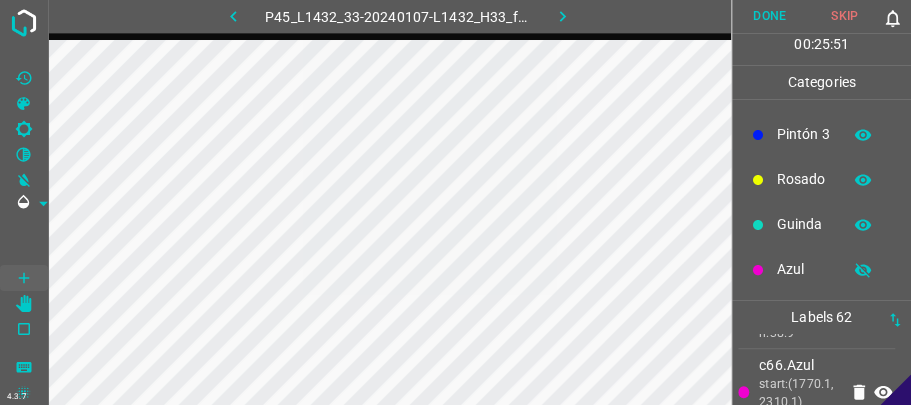 click on "Azul" at bounding box center [804, 269] 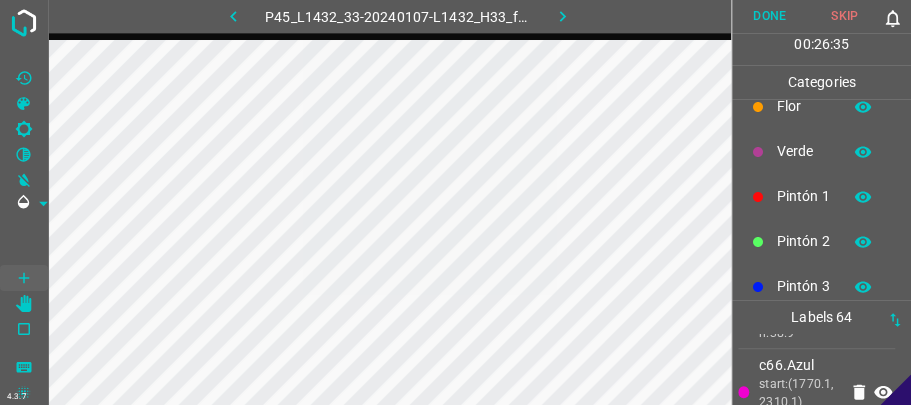 scroll, scrollTop: 0, scrollLeft: 0, axis: both 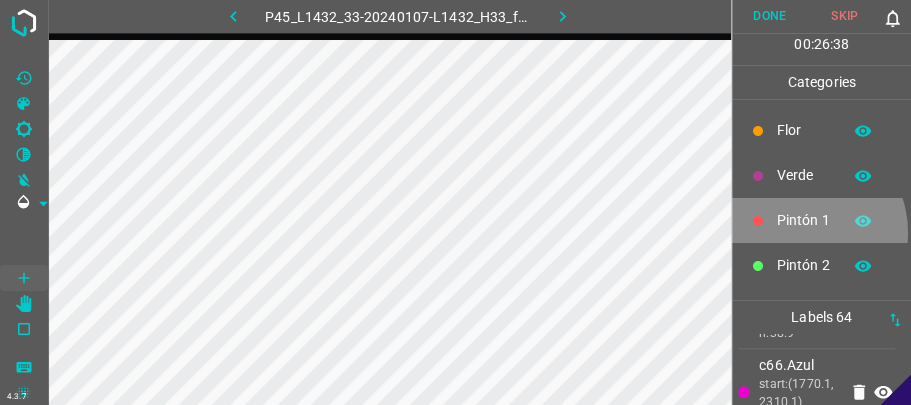 click on "Pintón 1" at bounding box center (821, 220) 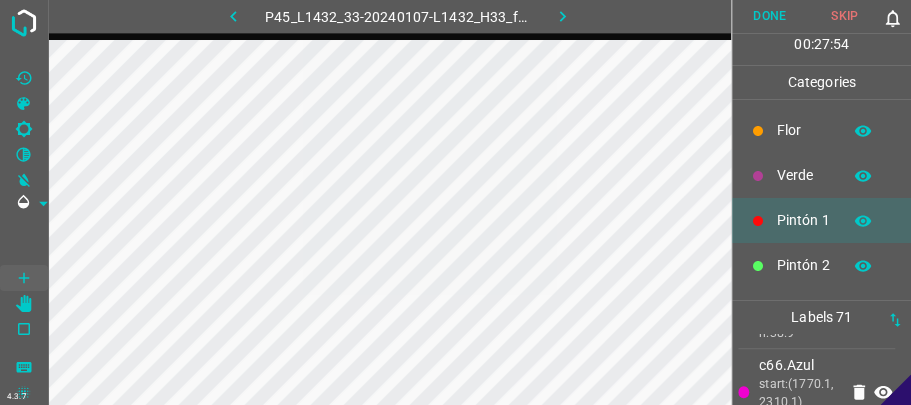 click on "Verde" at bounding box center [821, 175] 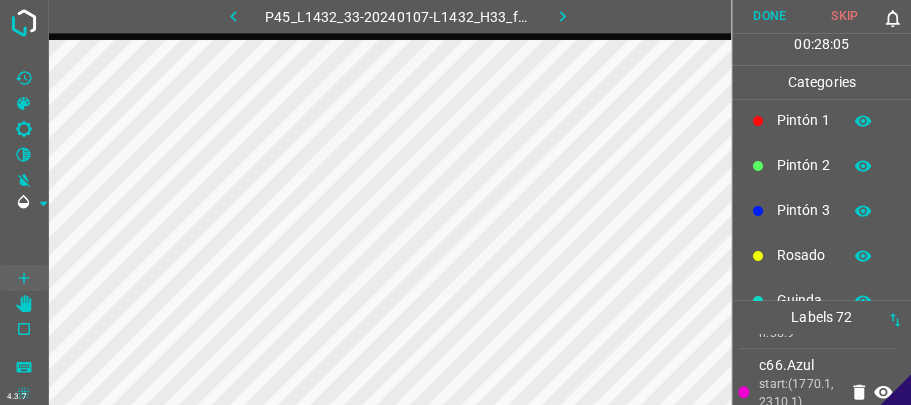 scroll, scrollTop: 176, scrollLeft: 0, axis: vertical 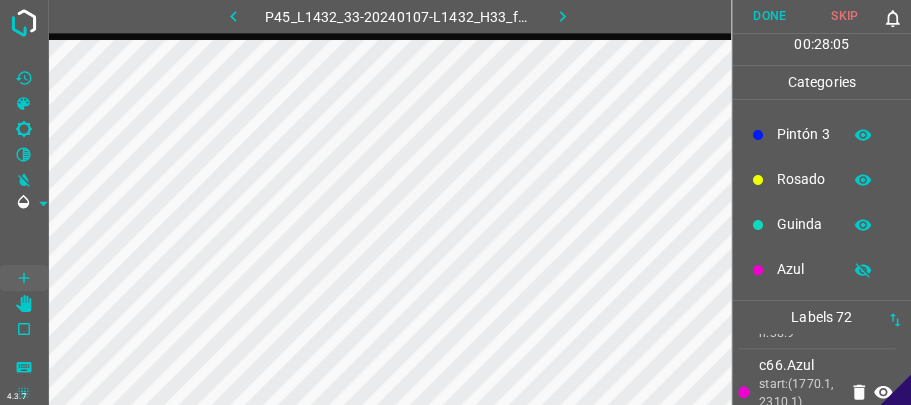 click on "Azul" at bounding box center (804, 269) 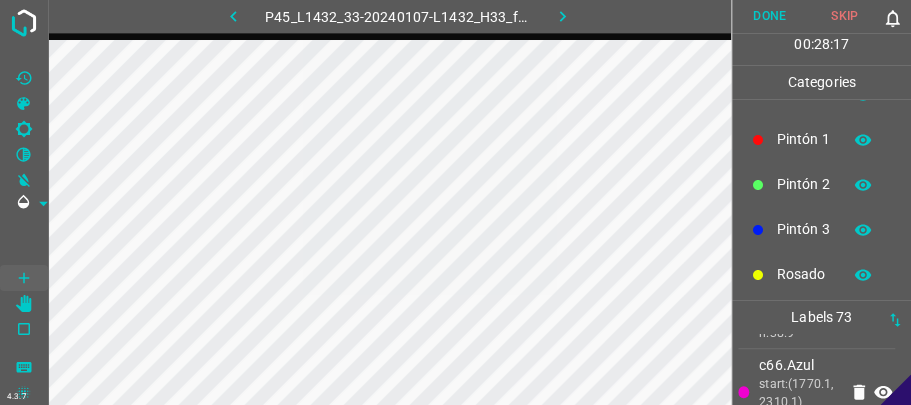 scroll, scrollTop: 0, scrollLeft: 0, axis: both 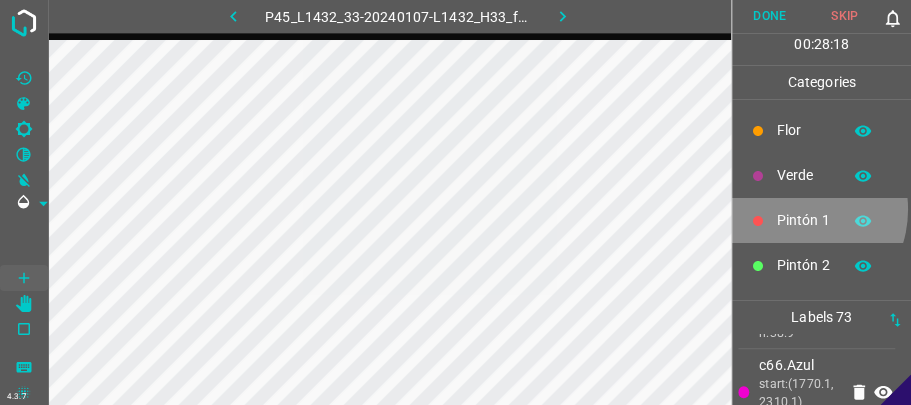 click on "Pintón 1" at bounding box center [821, 220] 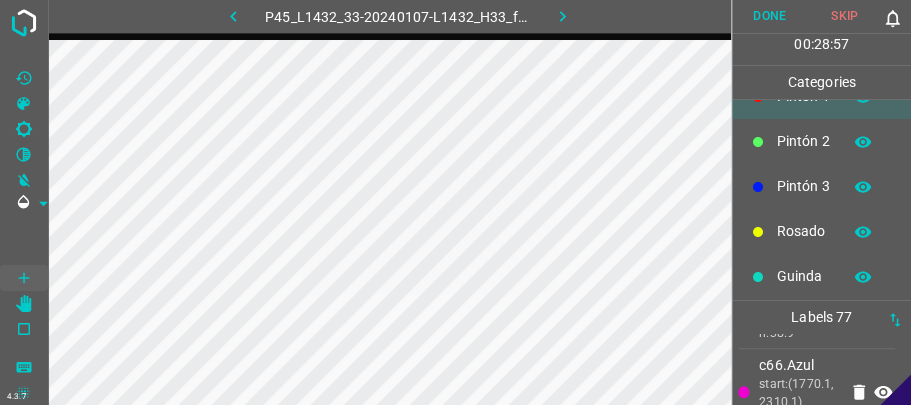 scroll, scrollTop: 176, scrollLeft: 0, axis: vertical 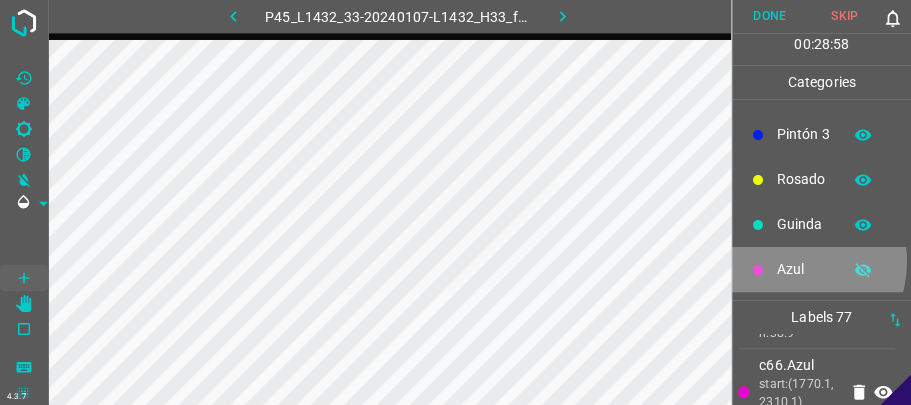 click on "Azul" at bounding box center [804, 269] 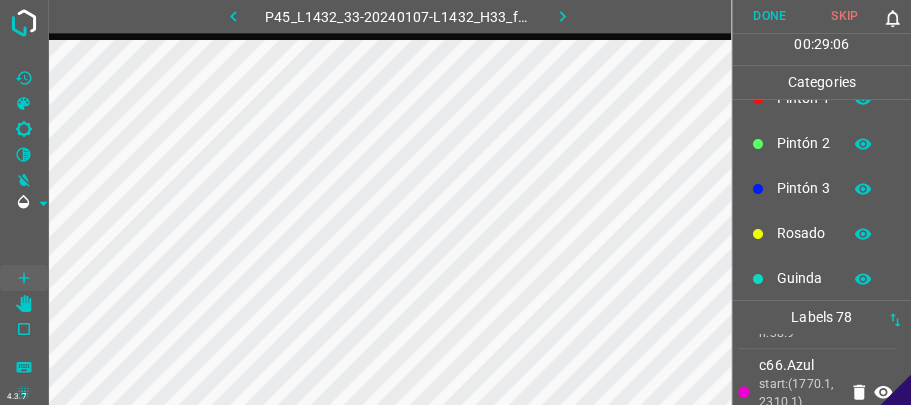 scroll, scrollTop: 0, scrollLeft: 0, axis: both 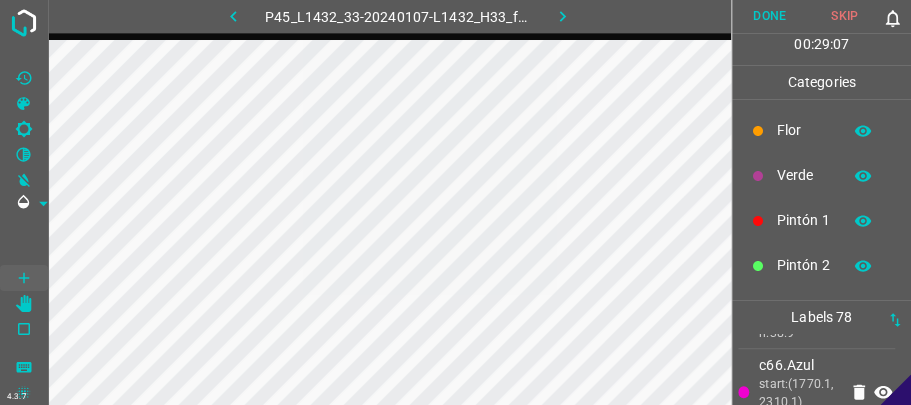 click on "Verde" at bounding box center (804, 175) 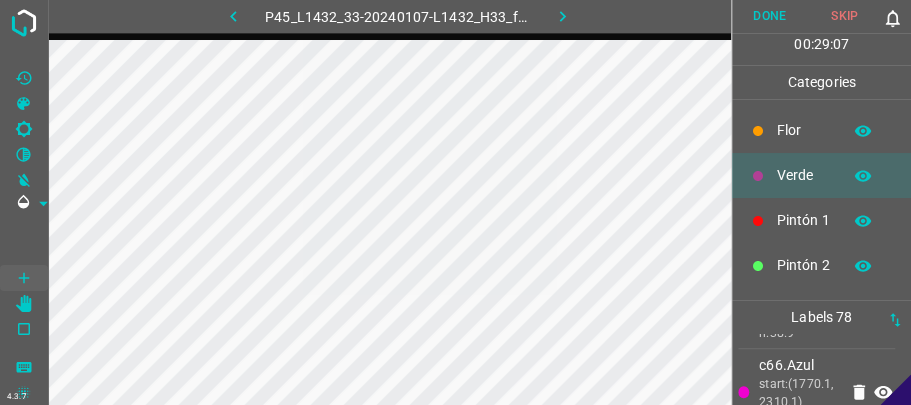 click on "Pintón 1" at bounding box center [821, 220] 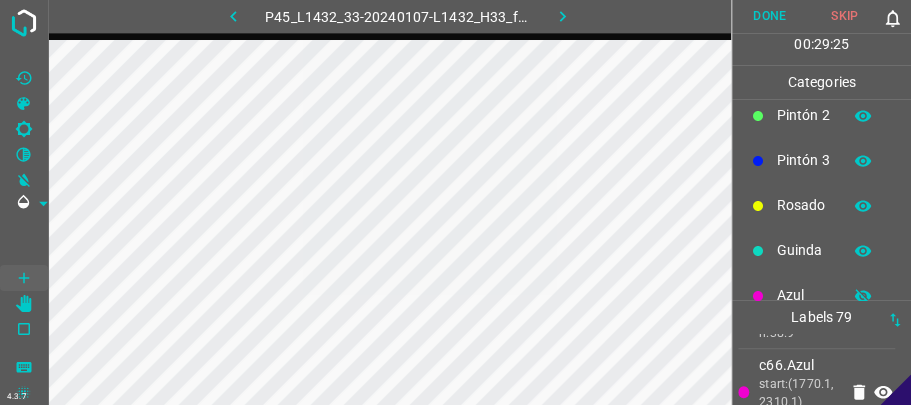 scroll, scrollTop: 176, scrollLeft: 0, axis: vertical 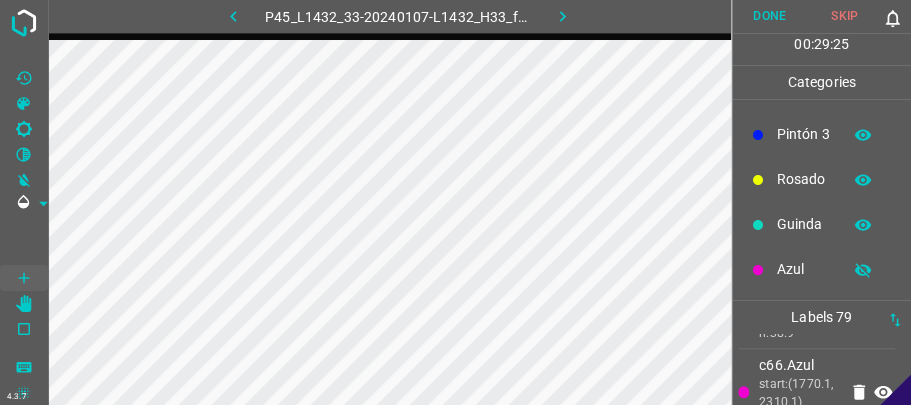 click on "Azul" at bounding box center (804, 269) 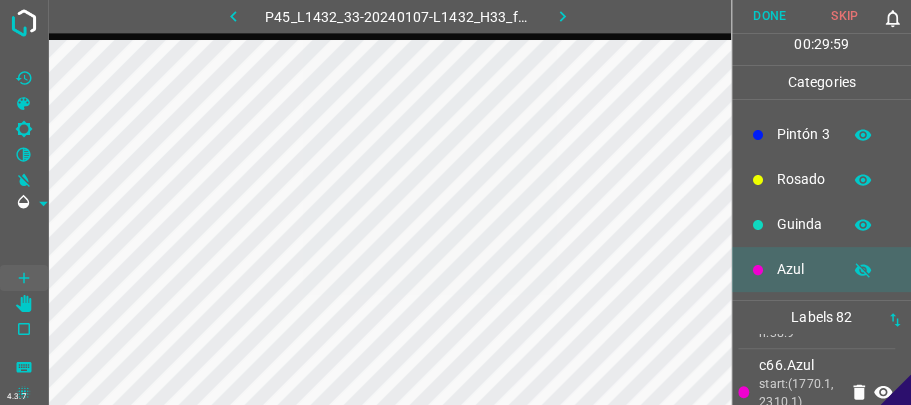 click on "Guinda" at bounding box center (804, 224) 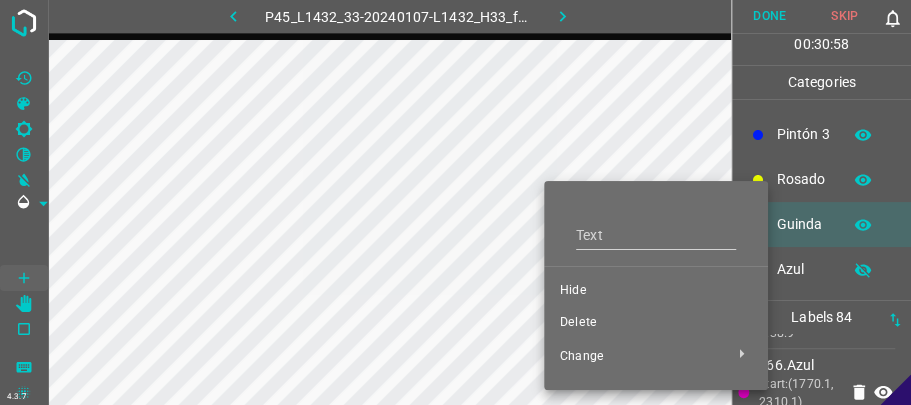 click on "Delete" at bounding box center [656, 323] 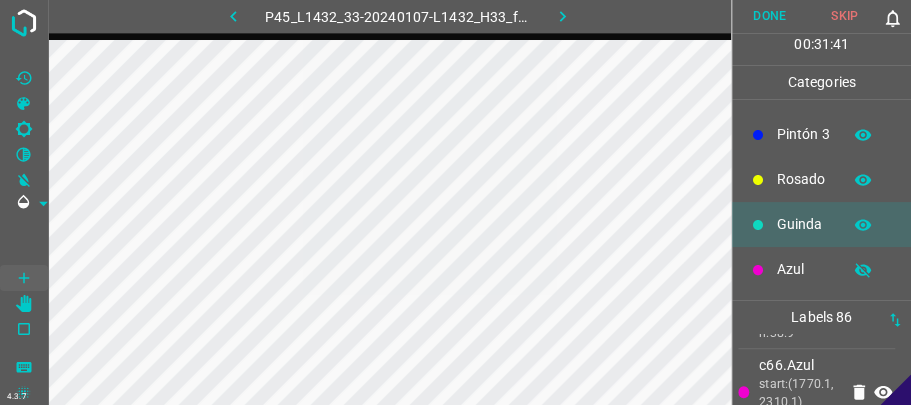 click on "Azul" at bounding box center (821, 269) 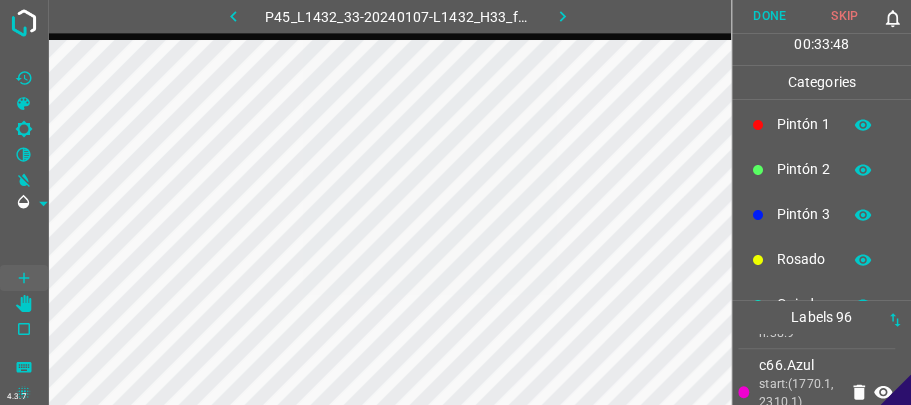 scroll, scrollTop: 0, scrollLeft: 0, axis: both 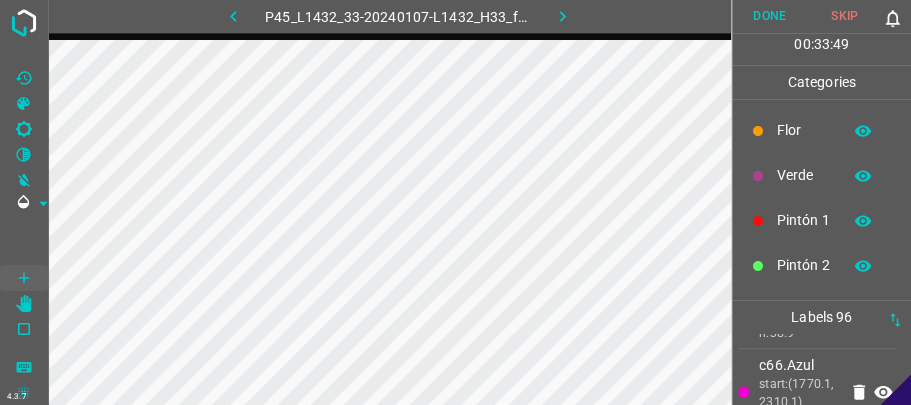 click on "Verde" at bounding box center (821, 175) 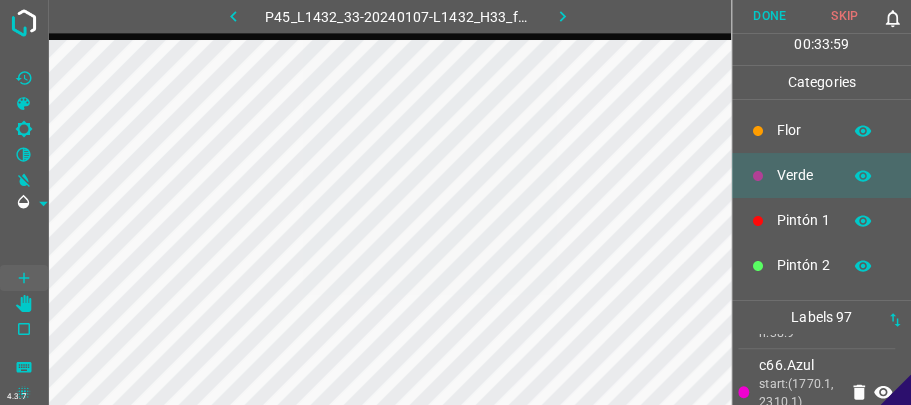 click on "P45_L1432_33-20240107-L1432_H33_frame_00019_18351.jpg Done Skip 0 00   : 33   : 59   Categories [PERSON_NAME] Verde Pintón 1 Pintón 2 Pintón 3 [PERSON_NAME] Azul Labels   97 272.Azul
start:(465.3, 2939)
w:42.4, h:49.3
ba0.Azul
start:(478.3, 2983.6)
w:32.2, h:36.3
e65.Guinda
start:(722.1, 2690.5)
w:33.5, h:40.6
b72.Azul
start:(687.9, 2739.6)
w:36.1, h:37.4
a0b.Pintón 2
start:(521, 2743.8)
w:31.2, h:31.7
482.Azul
start:(0.2, 2518.5)
w:44.7, h:42.2
6f4.Azul
start:(990.2, 2064.4)
w:47, h:50
9c0.Guinda
start:(884.3, 2141.8)
w:39.2, h:44.1
2d9.Azul
start:(926.4, 2080)
w:51.9, h:55.8
585.Azul
start:(893.1, 2095.7)
w:35.2, h:53.9
1f0.Azul
start:(964.7, 2121.2)
w:50, h:52.9
1f8.Azul
start:(1006.9, 2136.9)
w:47, h:51.9
f07.Azul 3c7.Azul" at bounding box center [455, 202] 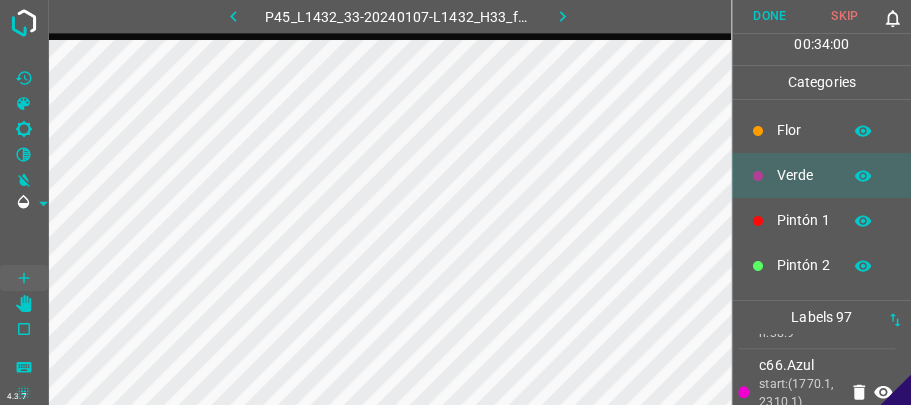 click on "Pintón 1" at bounding box center (804, 220) 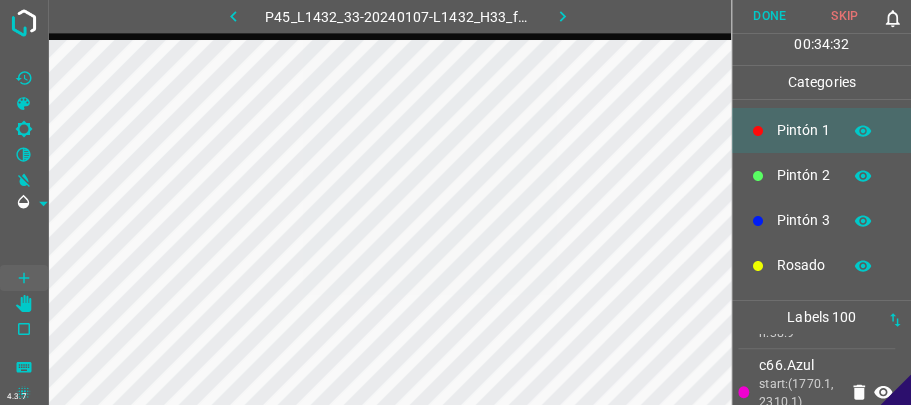 scroll, scrollTop: 176, scrollLeft: 0, axis: vertical 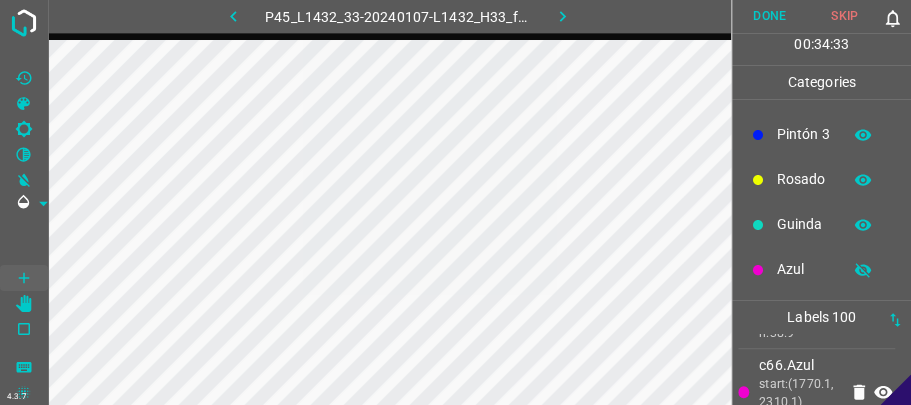 click on "Azul" at bounding box center [804, 269] 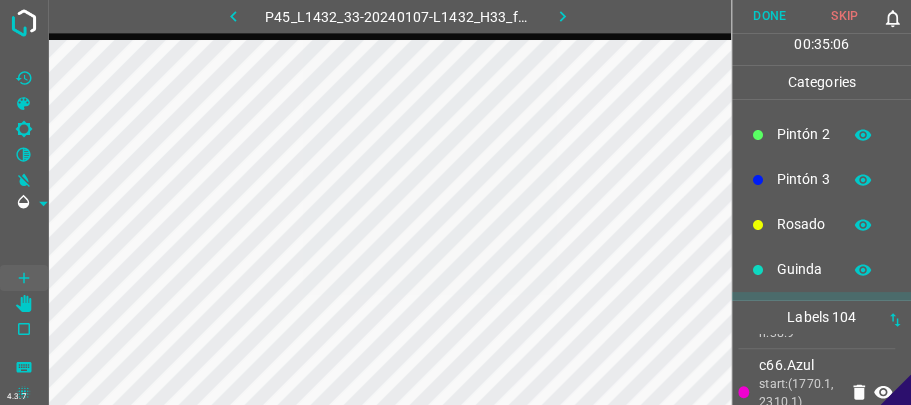 scroll, scrollTop: 109, scrollLeft: 0, axis: vertical 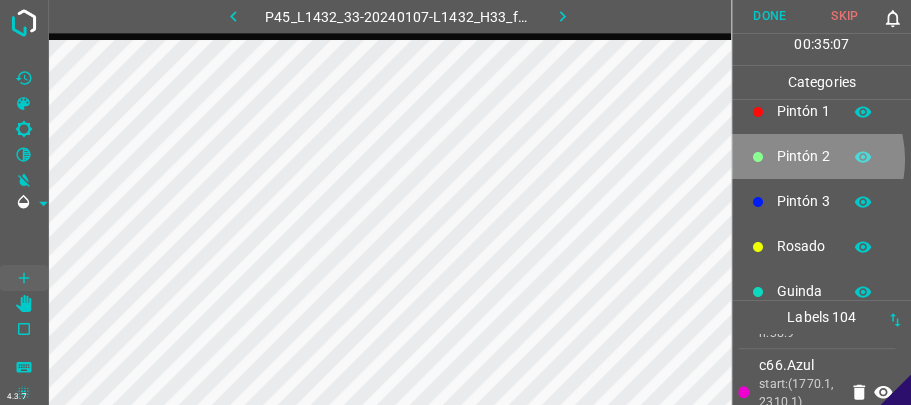 click on "Pintón 2" at bounding box center (804, 156) 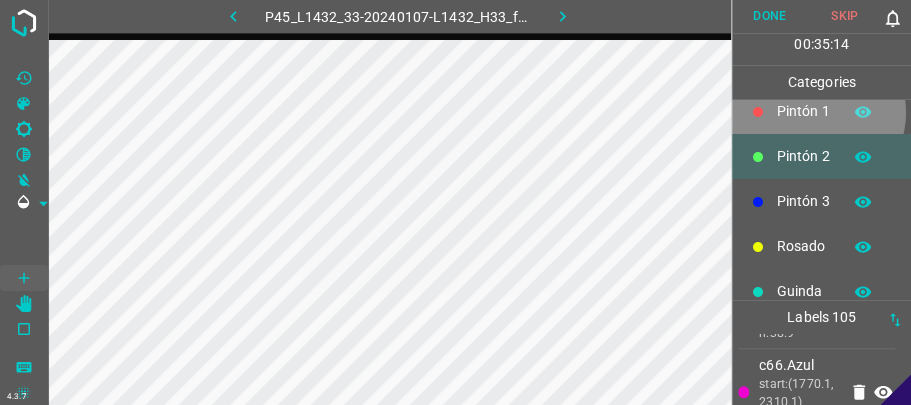 click on "Pintón 1" at bounding box center (804, 111) 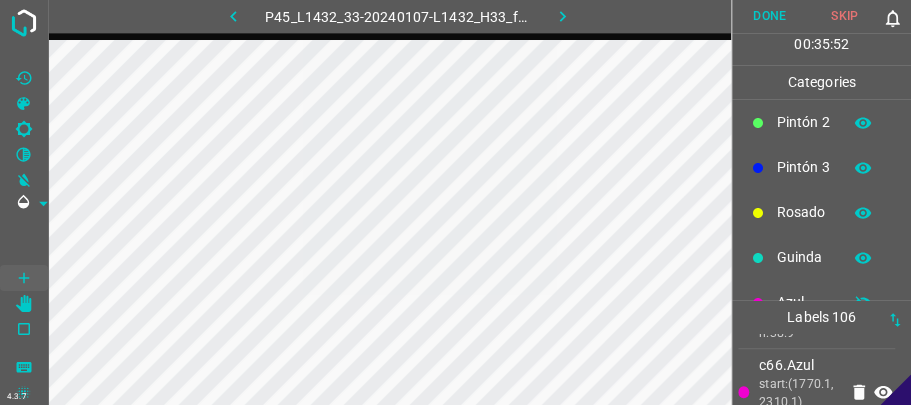 scroll, scrollTop: 176, scrollLeft: 0, axis: vertical 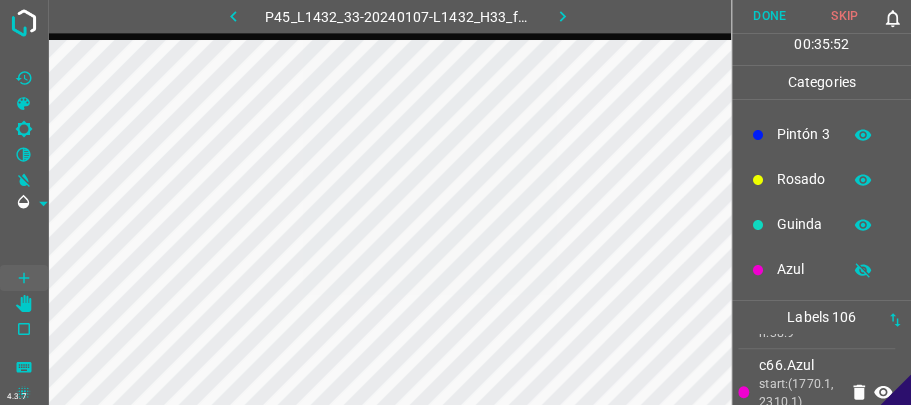 click on "Azul" at bounding box center [804, 269] 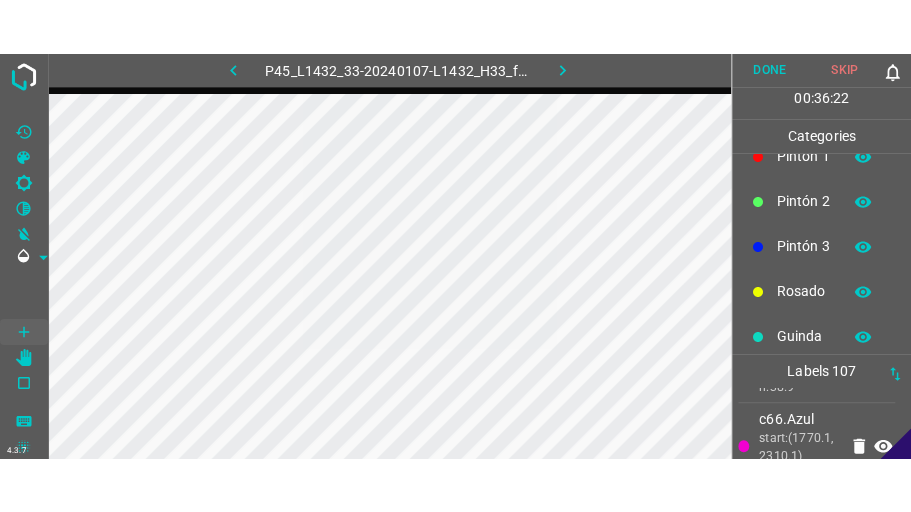 scroll, scrollTop: 0, scrollLeft: 0, axis: both 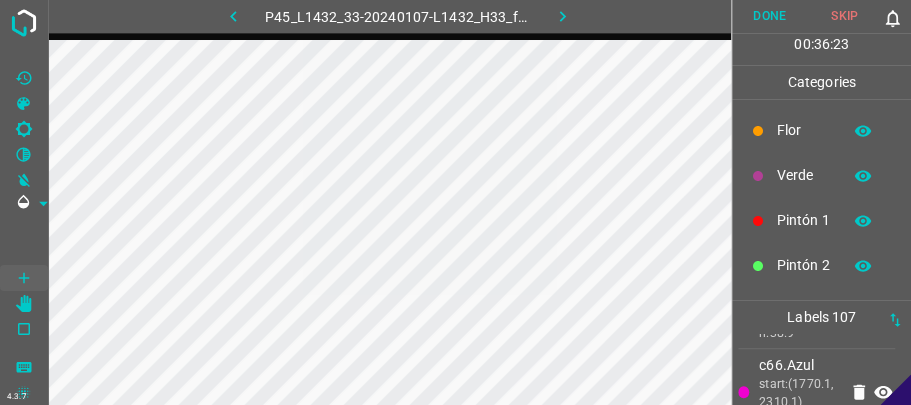 click on "Pintón 1" at bounding box center (804, 220) 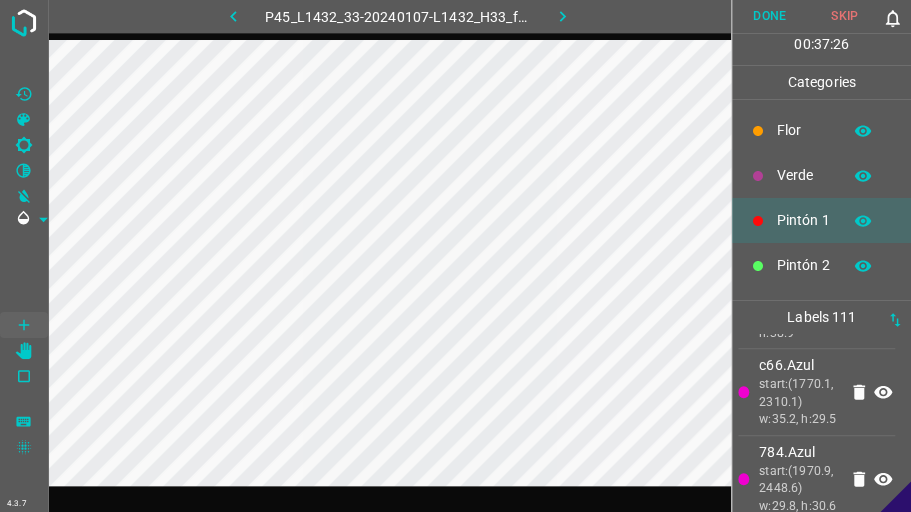 scroll, scrollTop: 176, scrollLeft: 0, axis: vertical 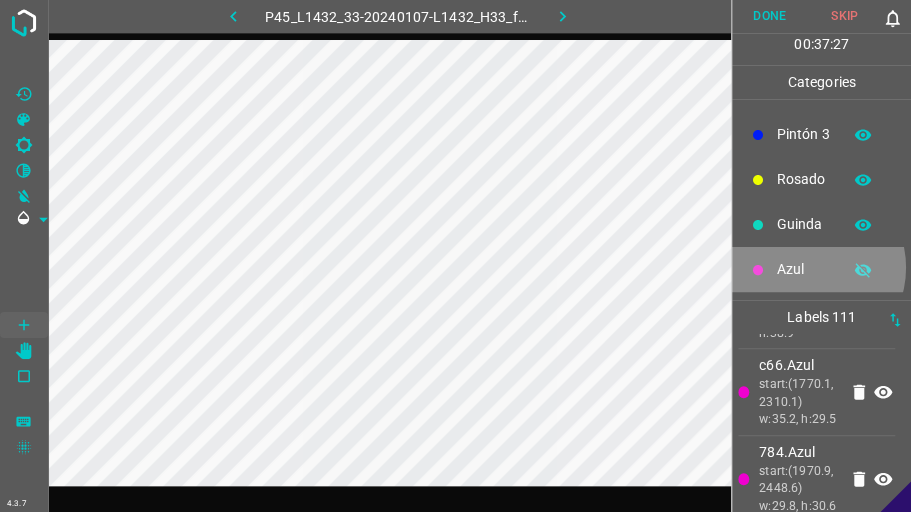 click on "Azul" at bounding box center (804, 269) 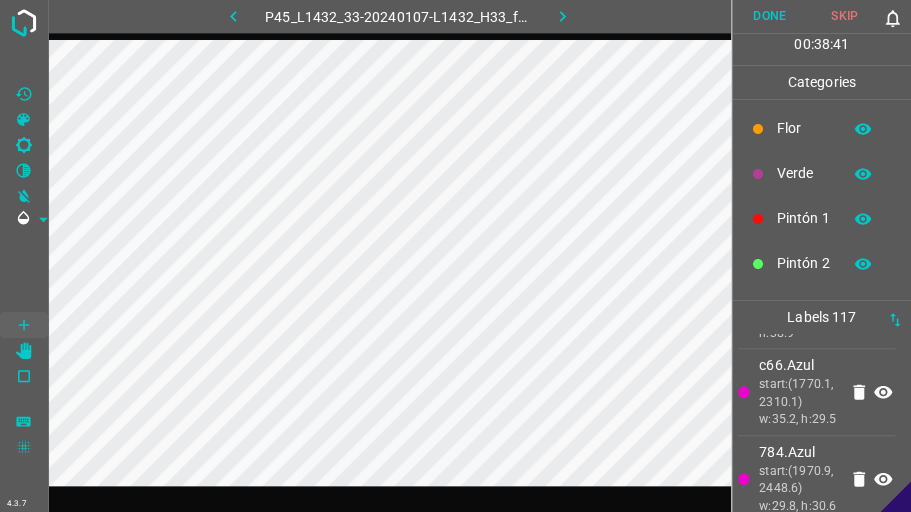 scroll, scrollTop: 0, scrollLeft: 0, axis: both 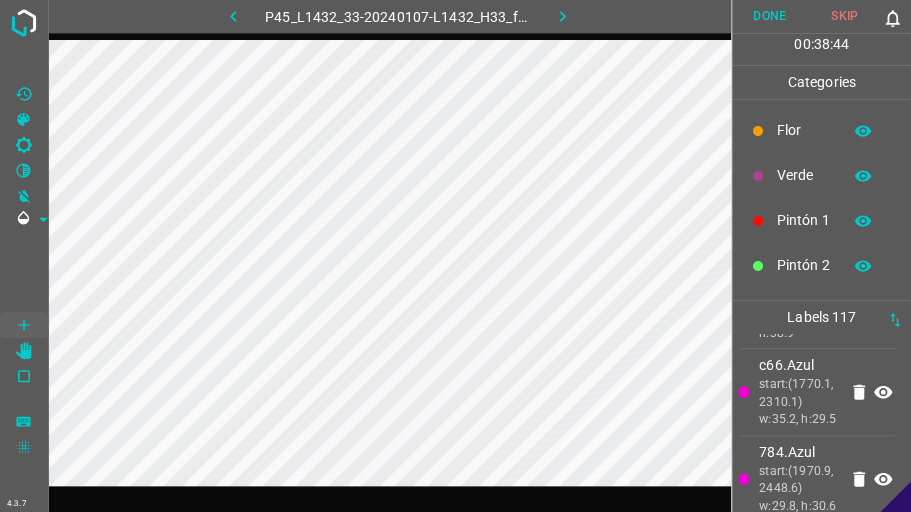 click on "Pintón 1" at bounding box center (804, 220) 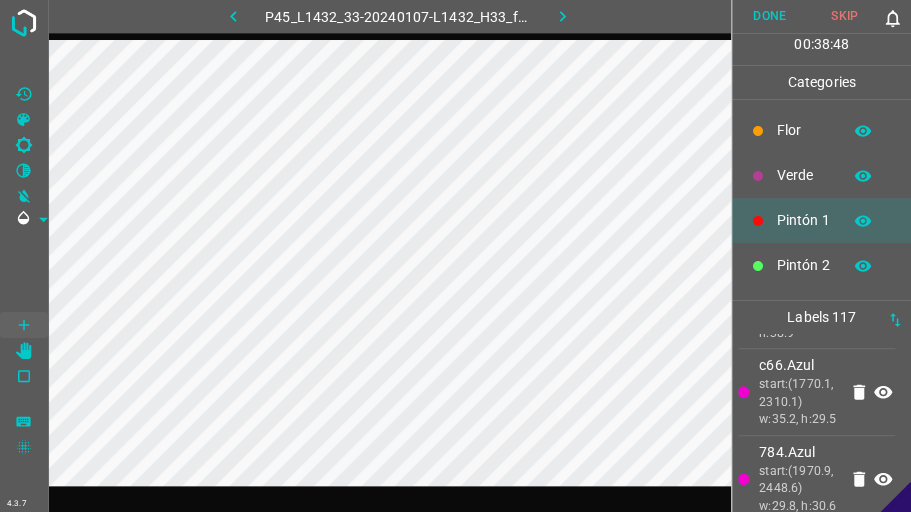 click on "Pintón 2" at bounding box center [821, 265] 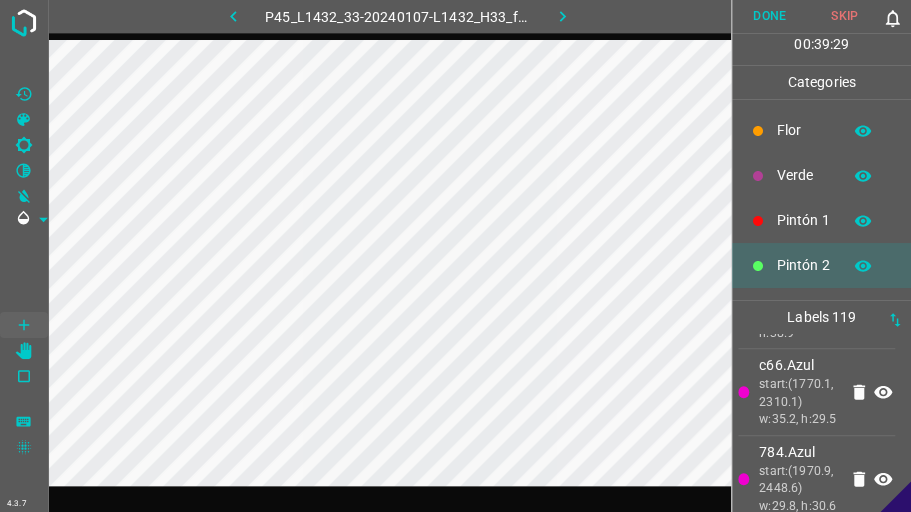 drag, startPoint x: 798, startPoint y: 229, endPoint x: 774, endPoint y: 230, distance: 24.020824 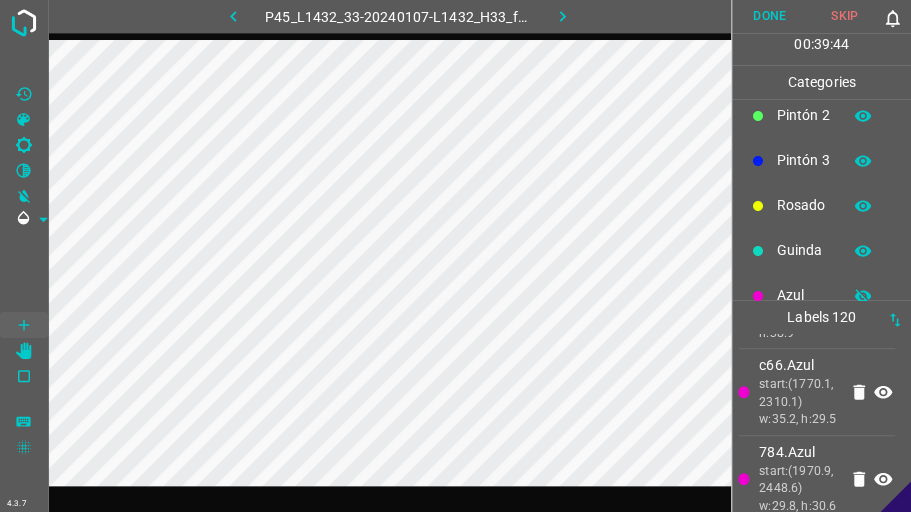 scroll, scrollTop: 176, scrollLeft: 0, axis: vertical 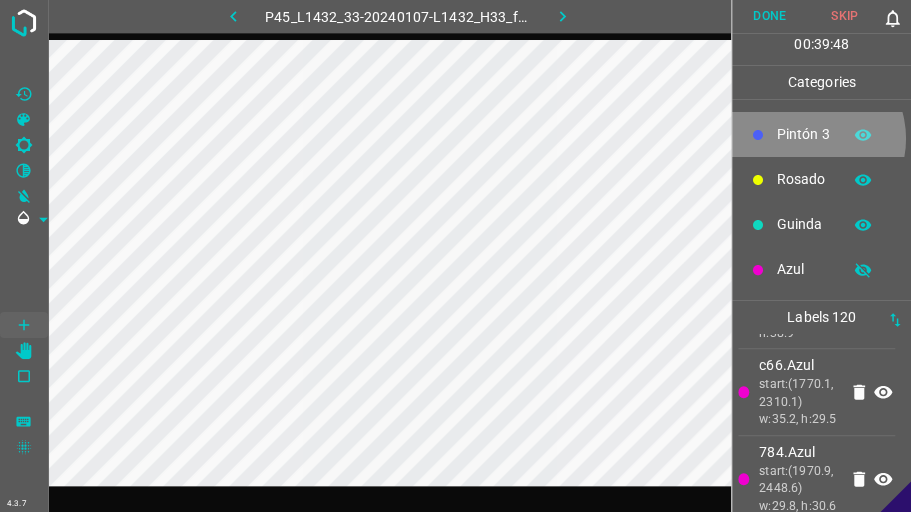 click on "Pintón 3" at bounding box center (804, 134) 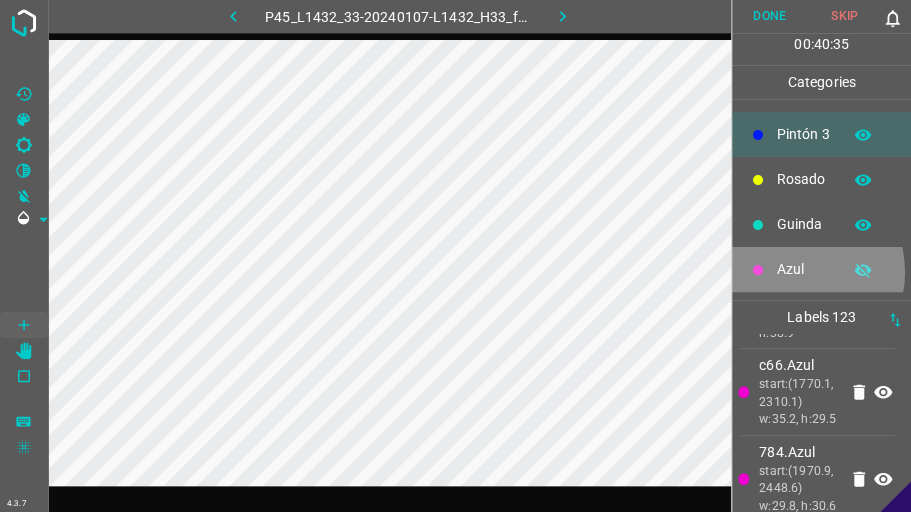 click on "Azul" at bounding box center (804, 269) 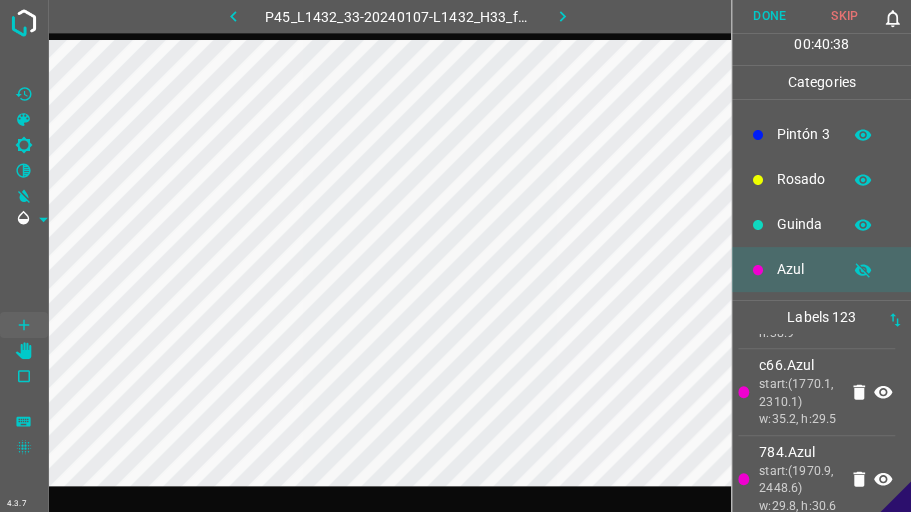 click on "Guinda" at bounding box center [804, 224] 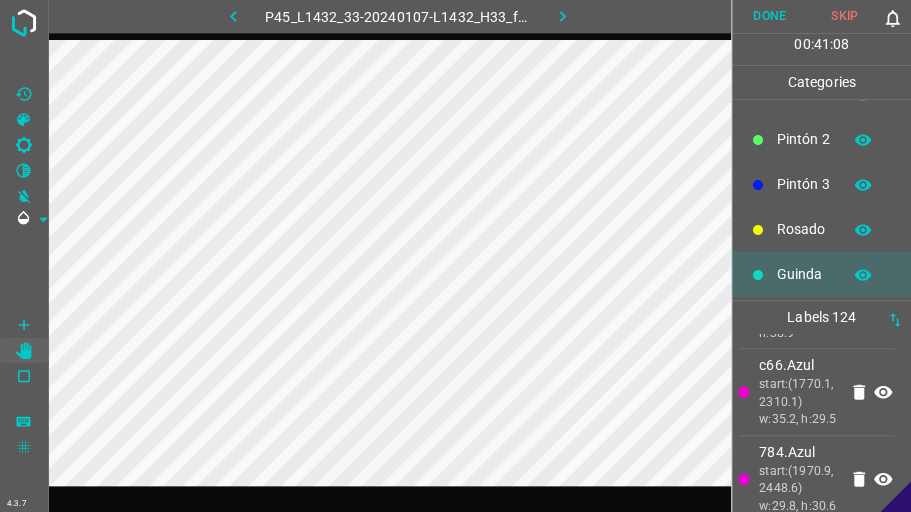 scroll, scrollTop: 42, scrollLeft: 0, axis: vertical 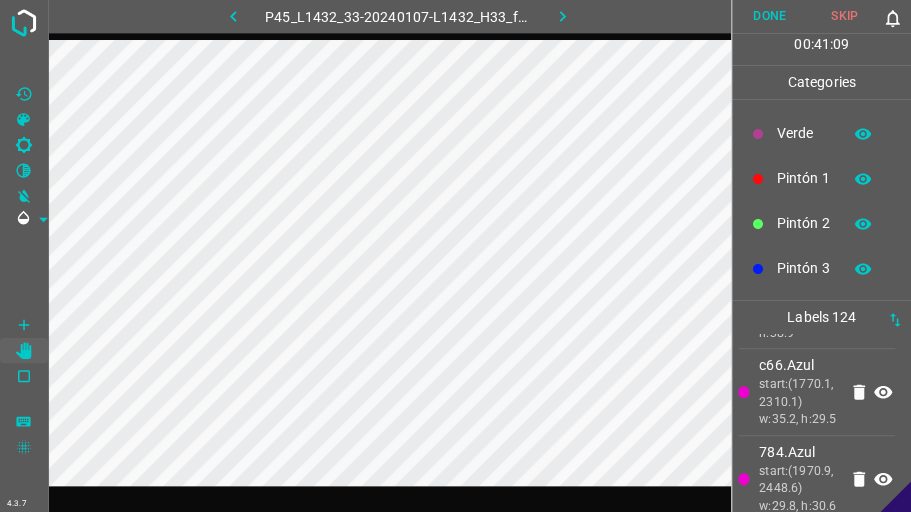 click on "Pintón 3" at bounding box center (821, 268) 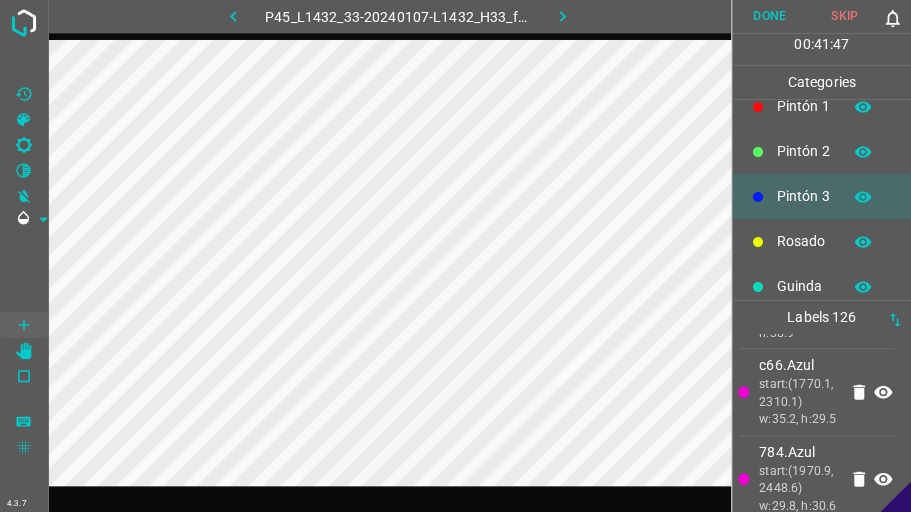 scroll, scrollTop: 176, scrollLeft: 0, axis: vertical 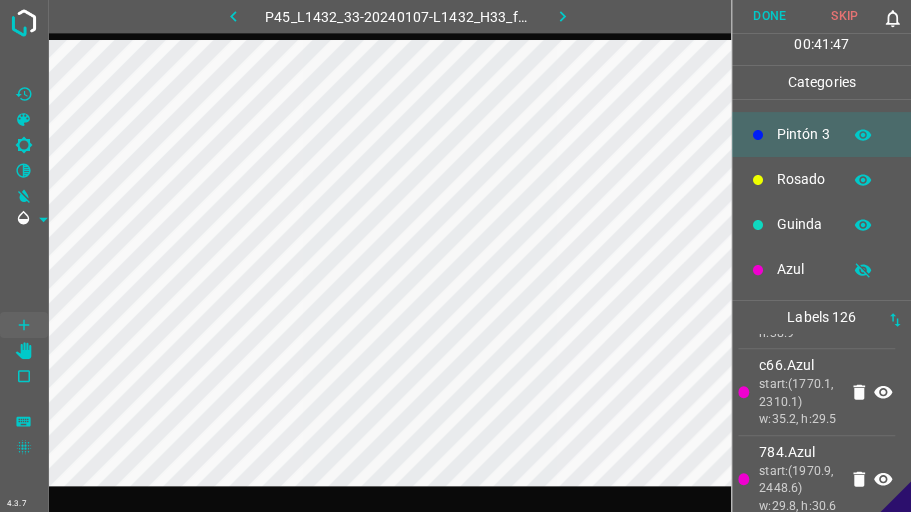 click on "Azul" at bounding box center (804, 269) 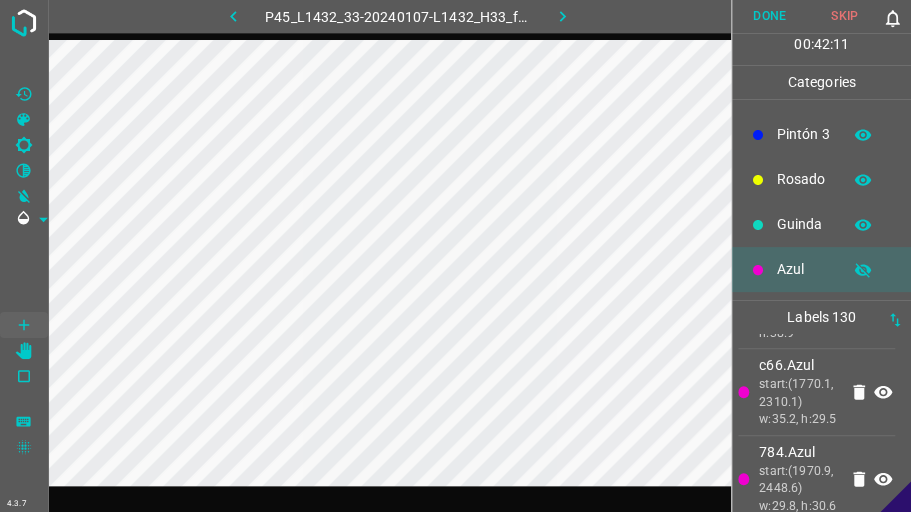 scroll, scrollTop: 0, scrollLeft: 0, axis: both 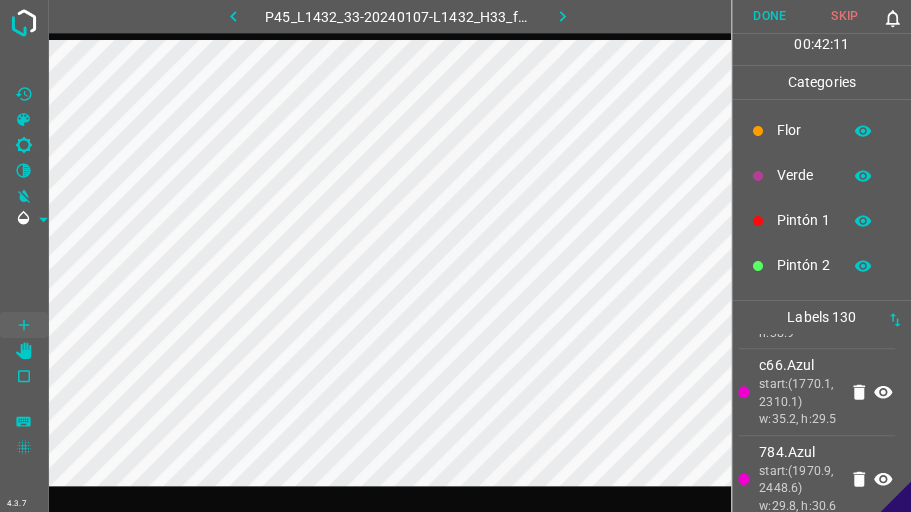 click on "Pintón 1" at bounding box center (804, 220) 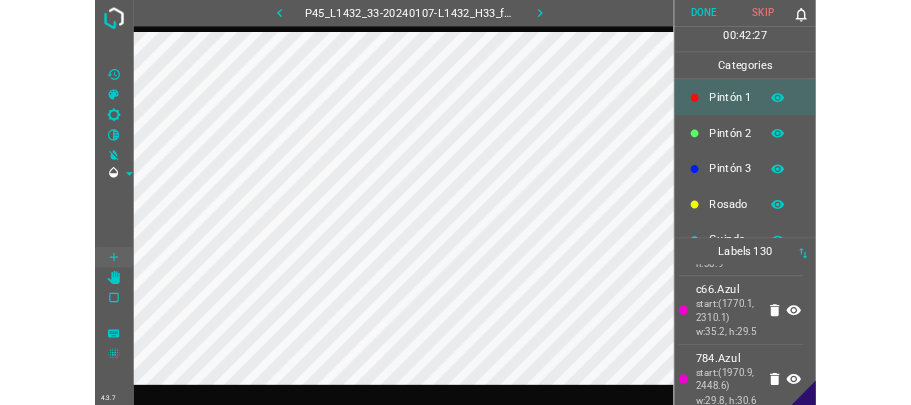 scroll, scrollTop: 176, scrollLeft: 0, axis: vertical 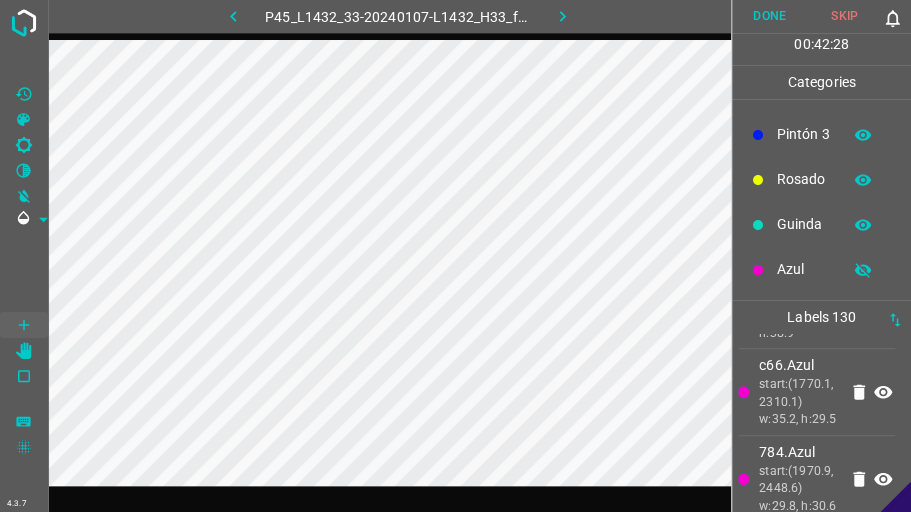 click on "Azul" at bounding box center [804, 269] 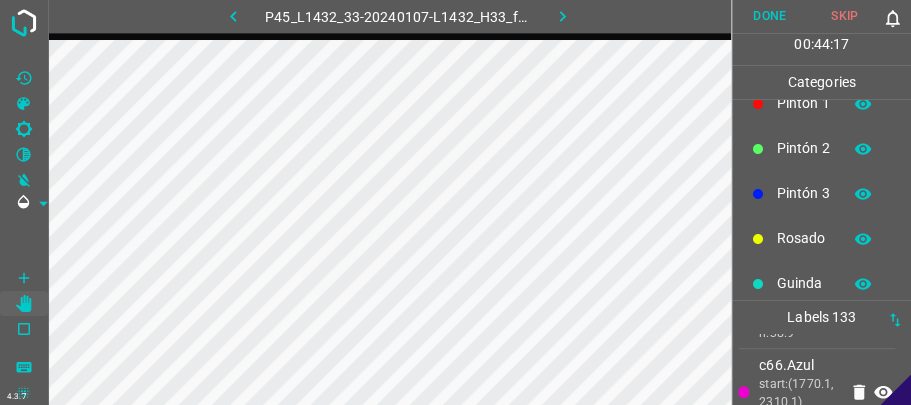 scroll, scrollTop: 0, scrollLeft: 0, axis: both 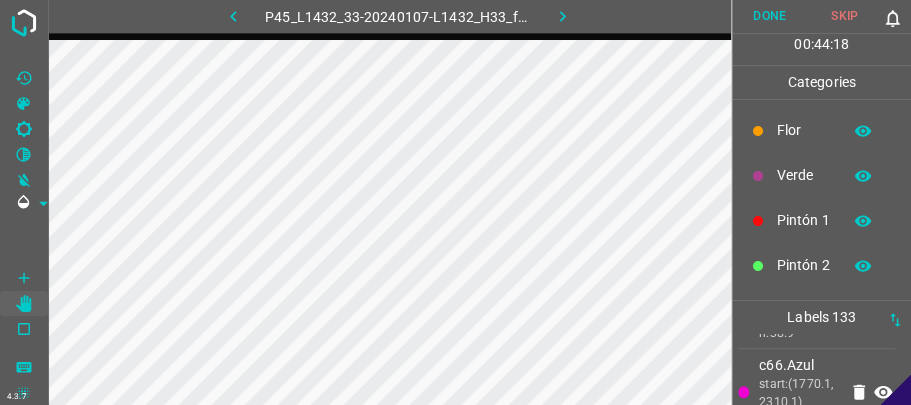 click on "Pintón 1" at bounding box center (804, 220) 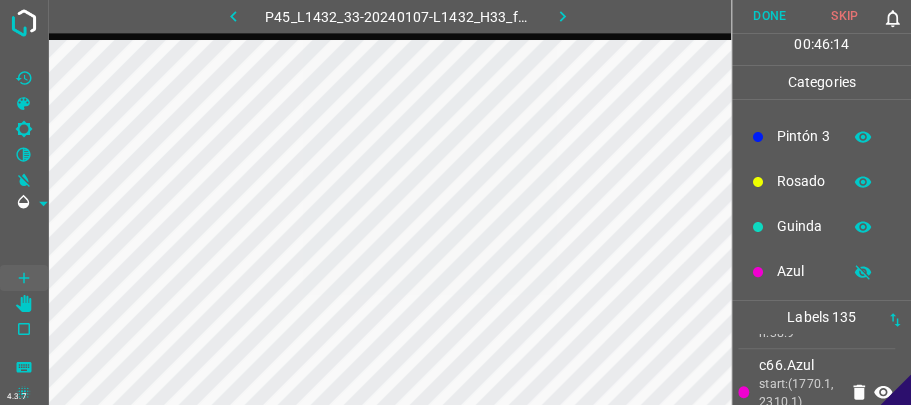 scroll, scrollTop: 176, scrollLeft: 0, axis: vertical 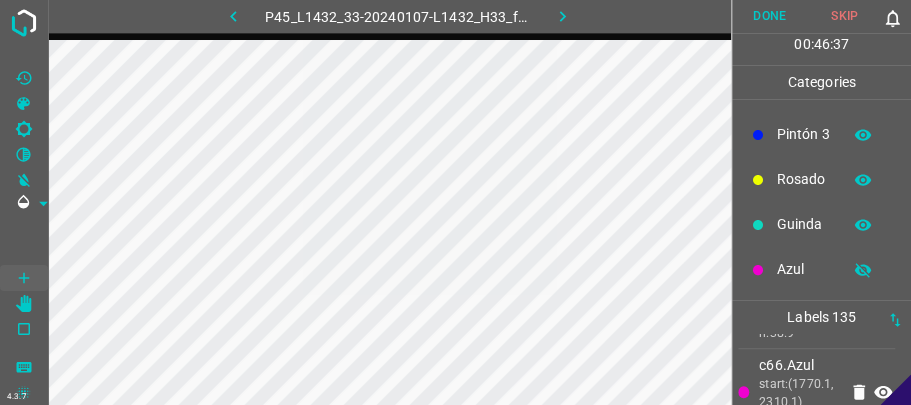 click on "Azul" at bounding box center [821, 269] 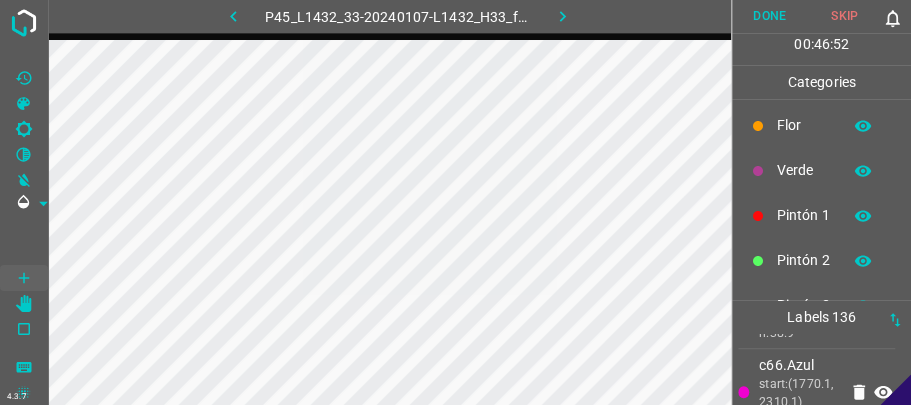 scroll, scrollTop: 0, scrollLeft: 0, axis: both 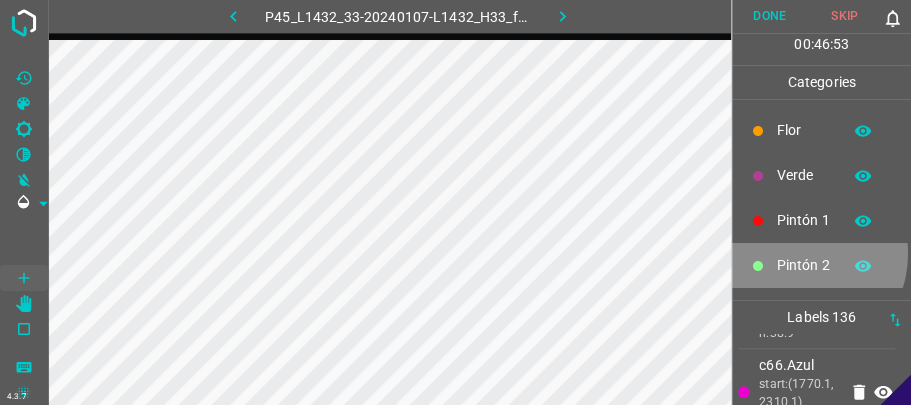 click on "Pintón 2" at bounding box center (821, 265) 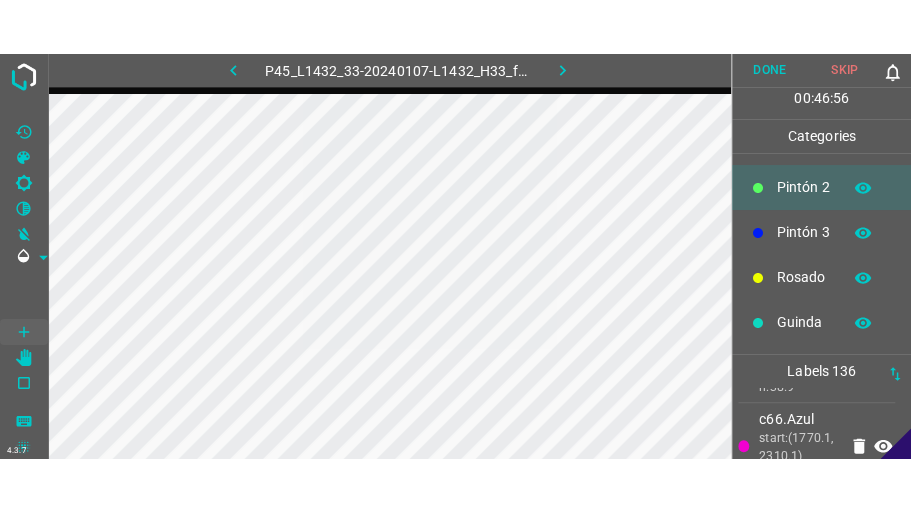 scroll, scrollTop: 133, scrollLeft: 0, axis: vertical 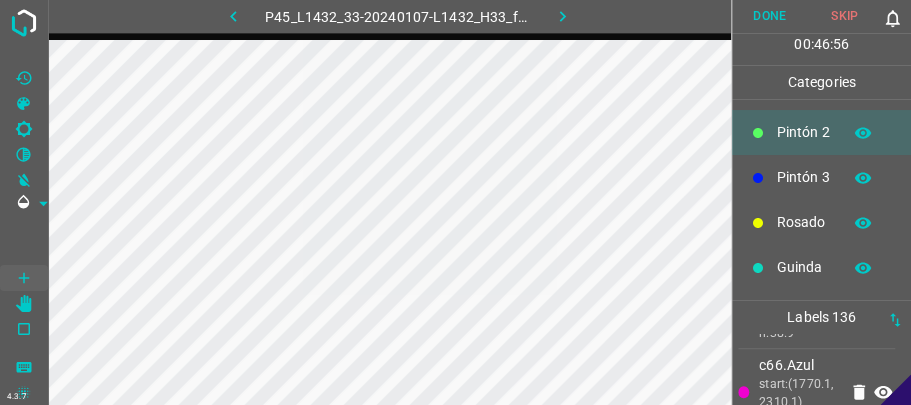 click on "Pintón 3" at bounding box center (804, 177) 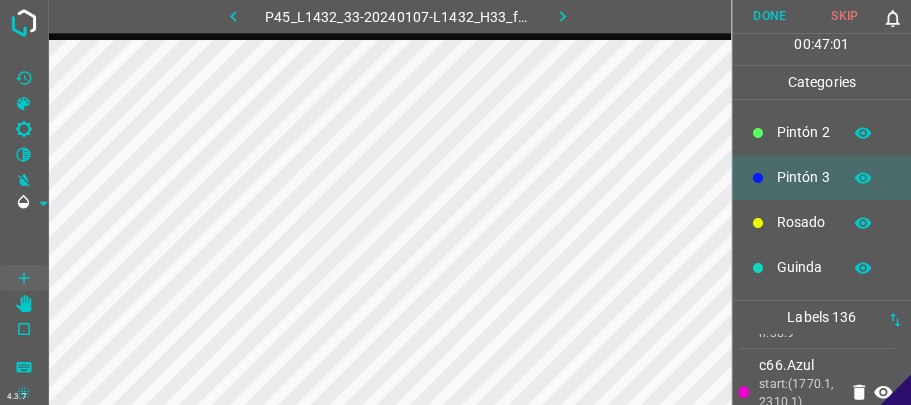 click on "Pintón 2" at bounding box center [804, 132] 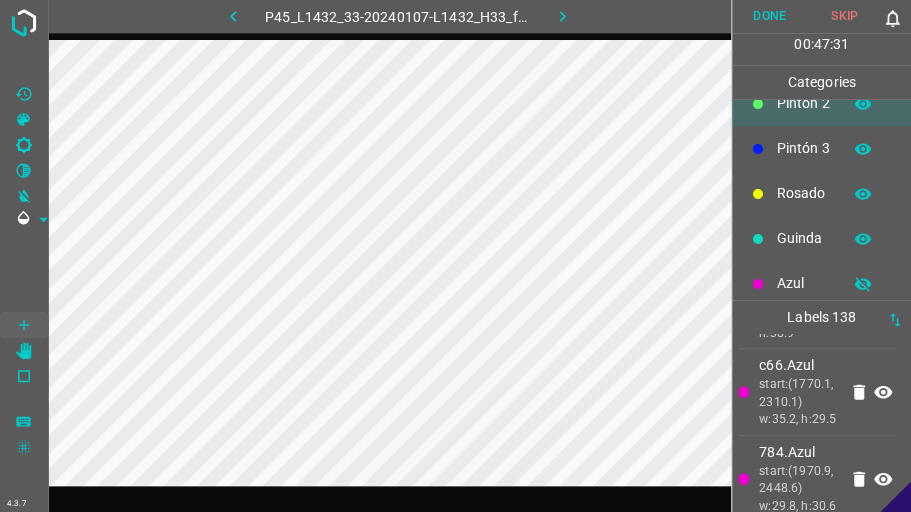 scroll, scrollTop: 176, scrollLeft: 0, axis: vertical 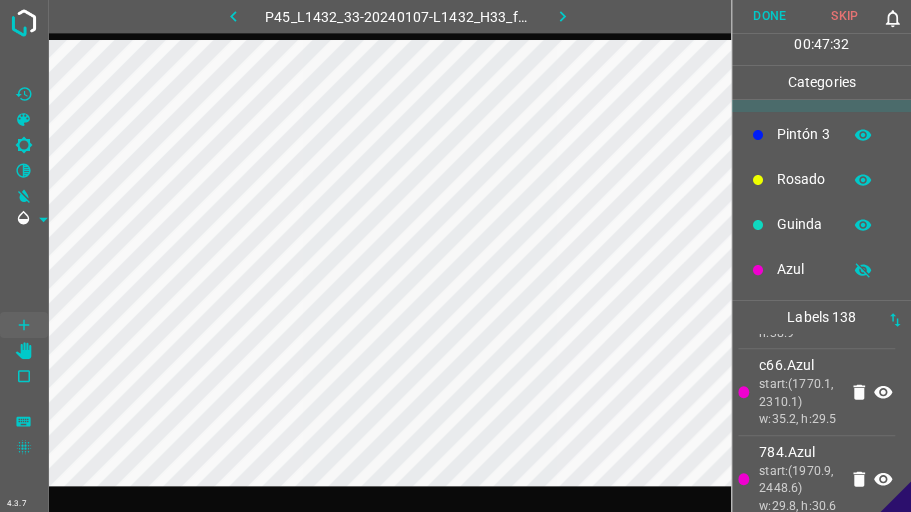 click on "Azul" at bounding box center [804, 269] 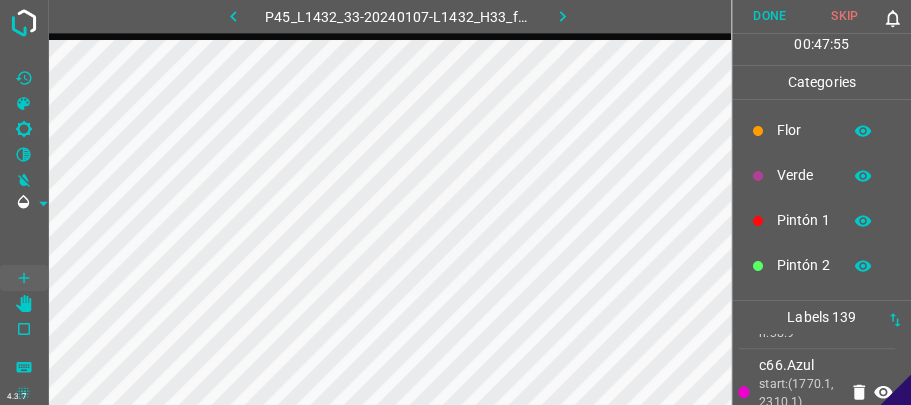 scroll, scrollTop: 66, scrollLeft: 0, axis: vertical 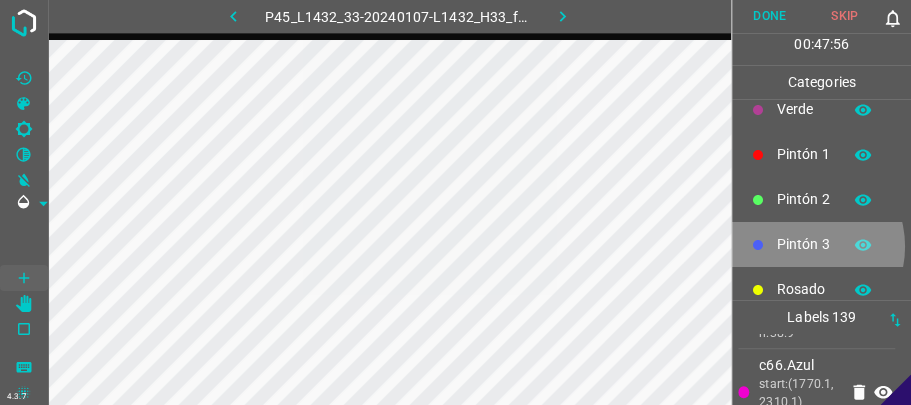 click on "Pintón 3" at bounding box center [804, 244] 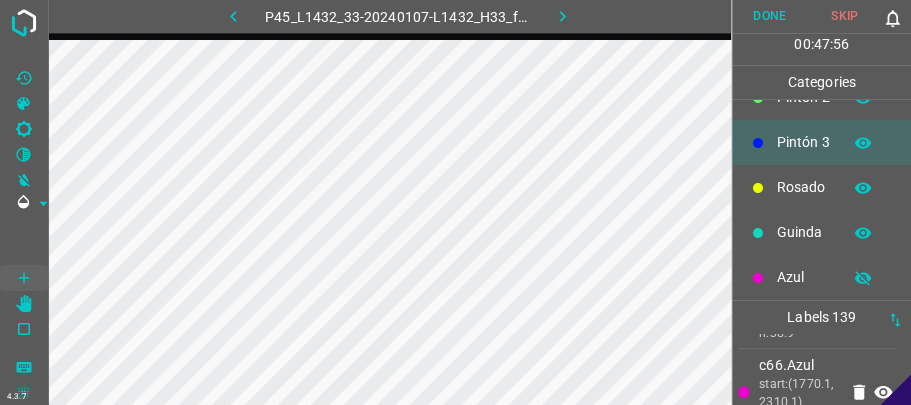scroll, scrollTop: 176, scrollLeft: 0, axis: vertical 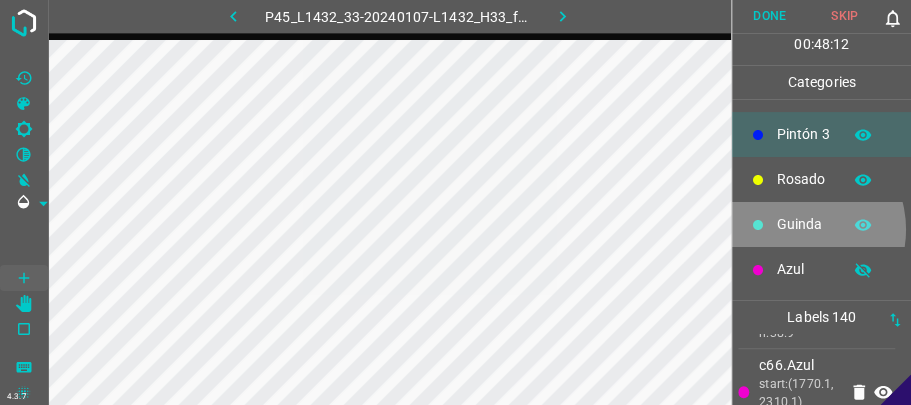 click on "Guinda" at bounding box center [804, 224] 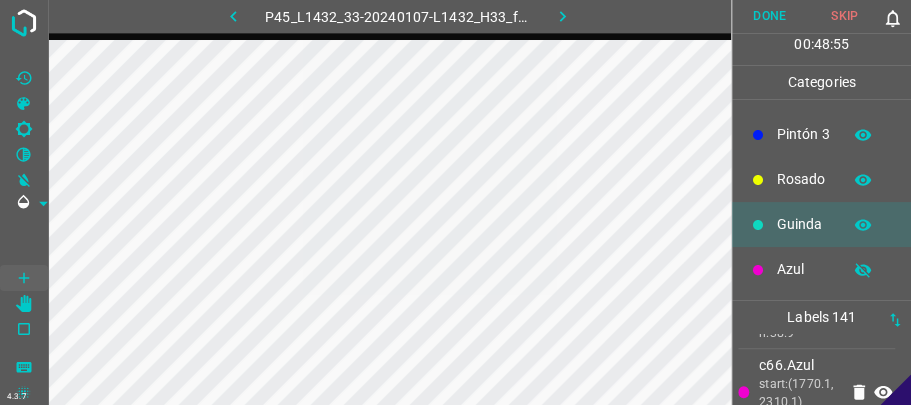 click on "Azul" at bounding box center [821, 269] 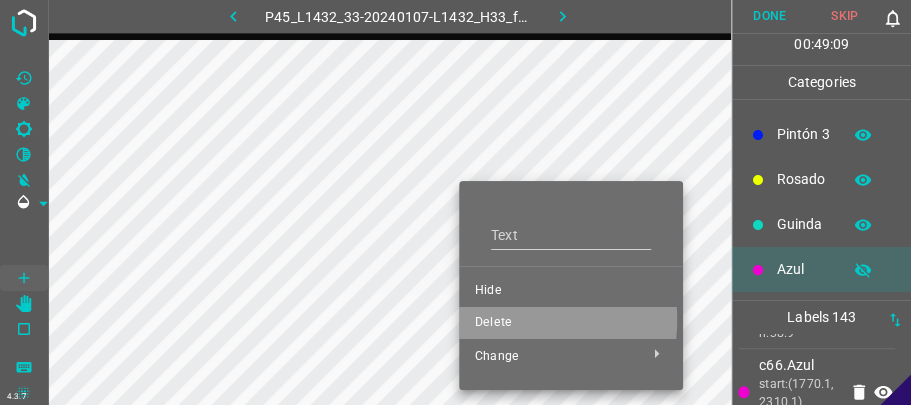 click on "Delete" at bounding box center [571, 323] 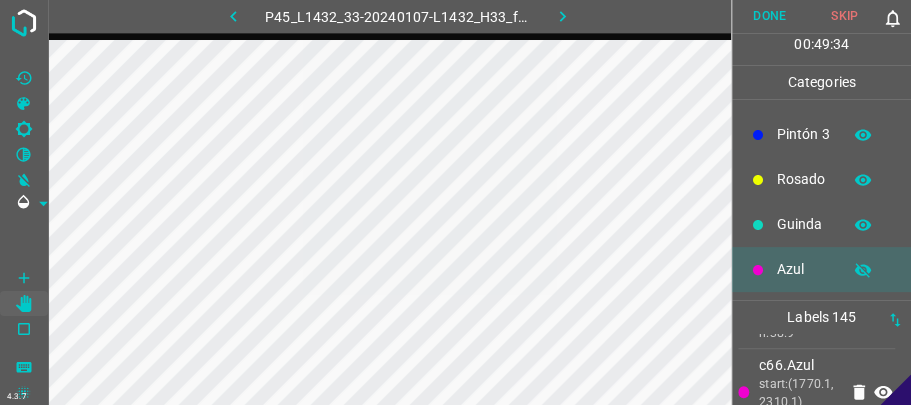 click on "Guinda" at bounding box center [821, 224] 